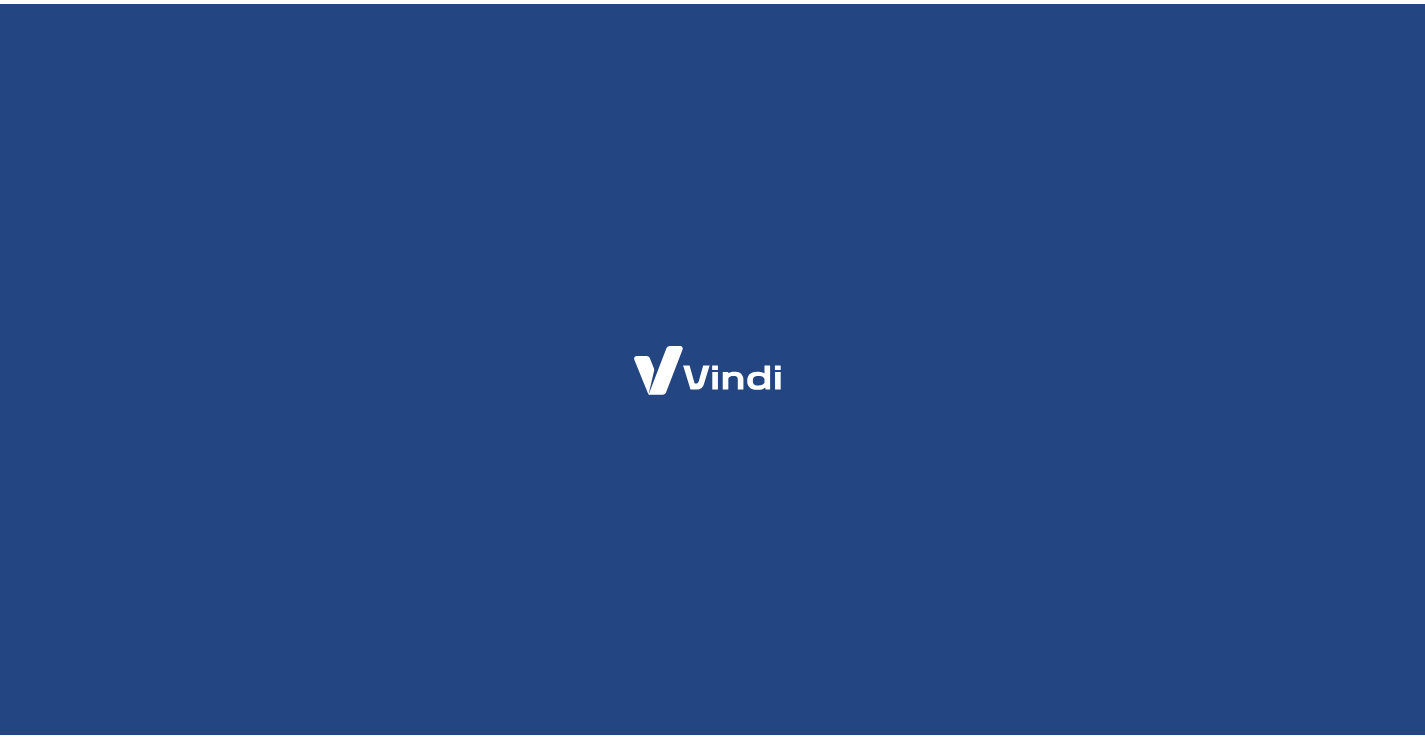scroll, scrollTop: 0, scrollLeft: 0, axis: both 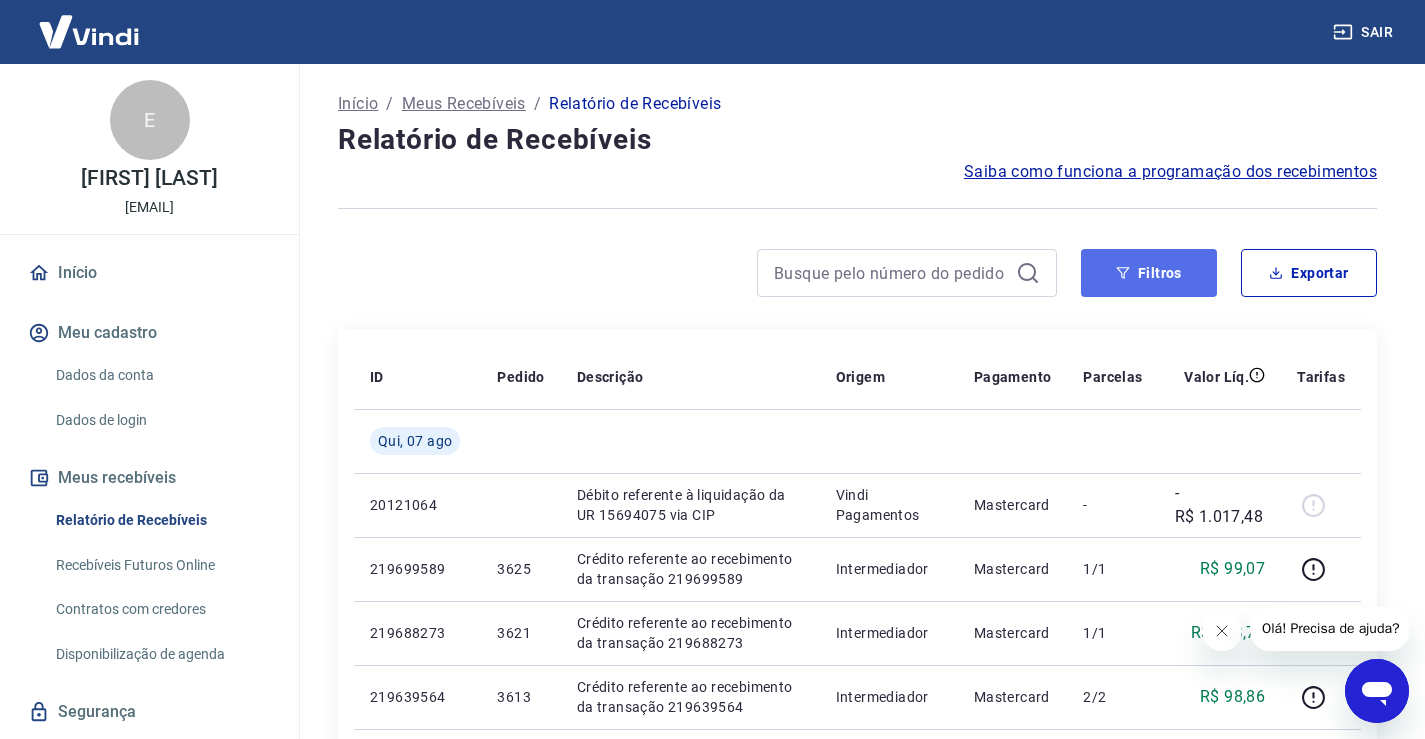 click on "Filtros" at bounding box center [1149, 273] 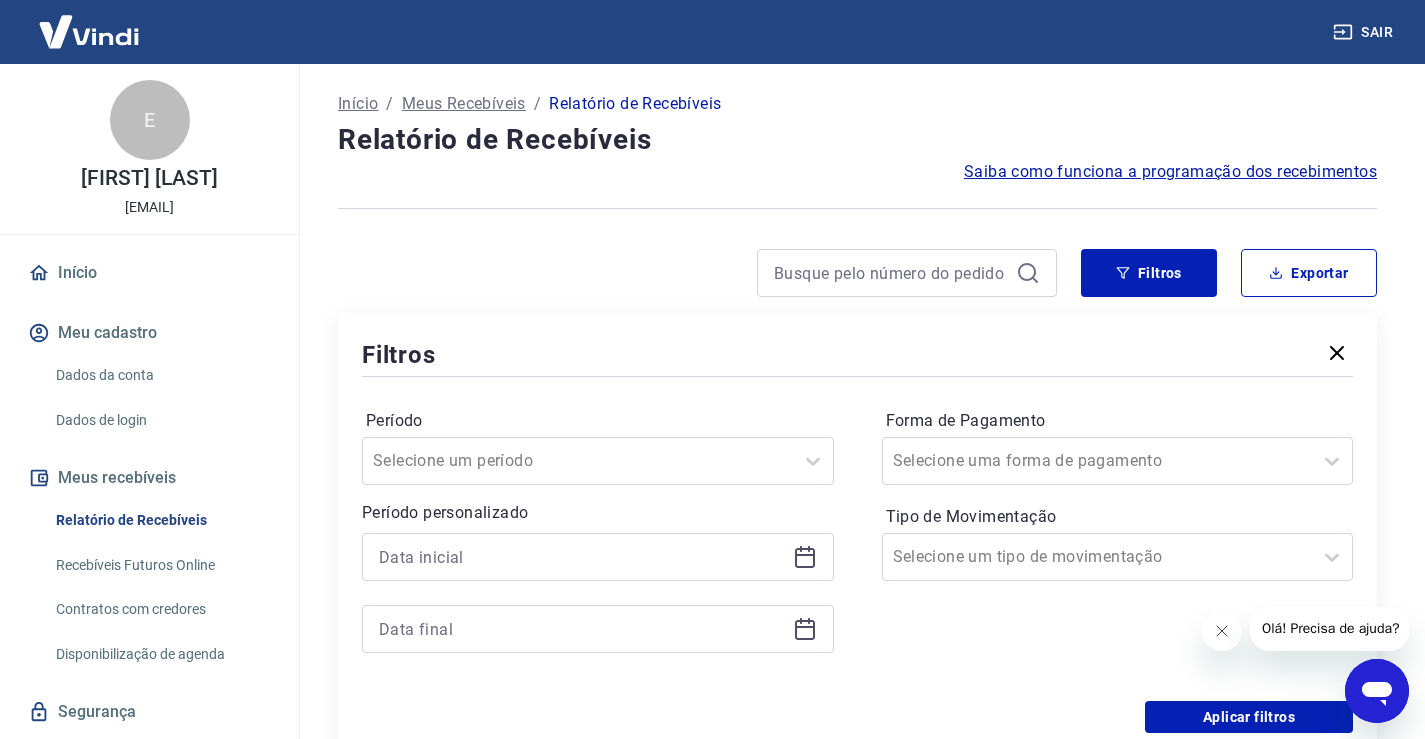 click 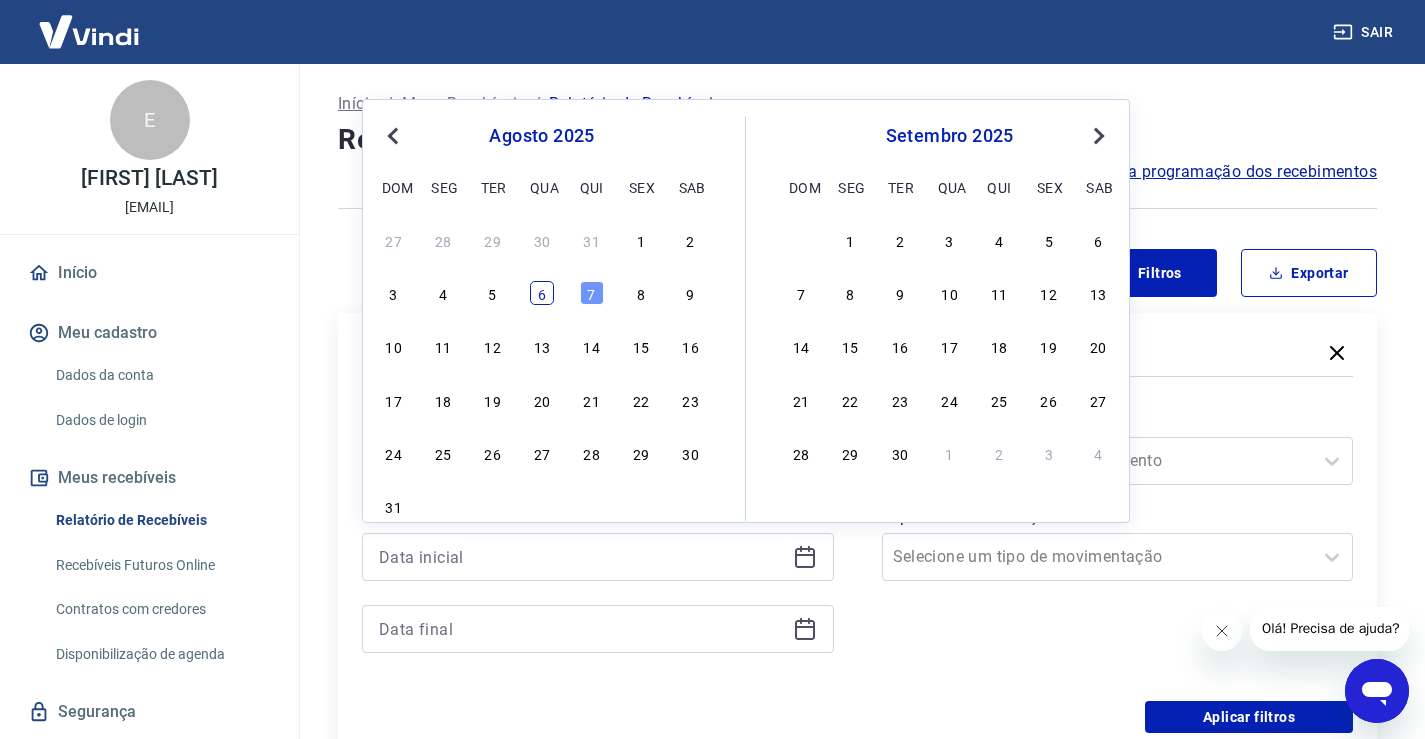 click on "6" at bounding box center [542, 293] 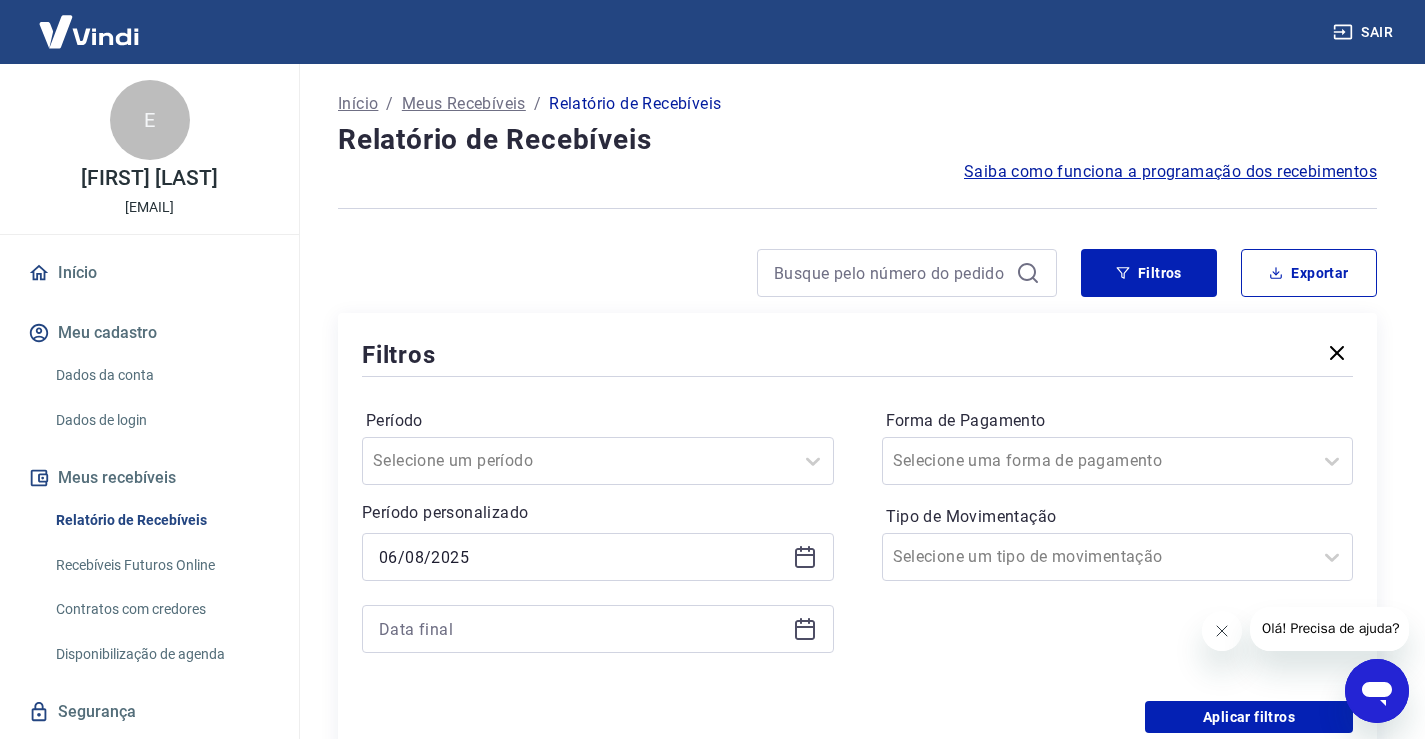 type on "06/08/2025" 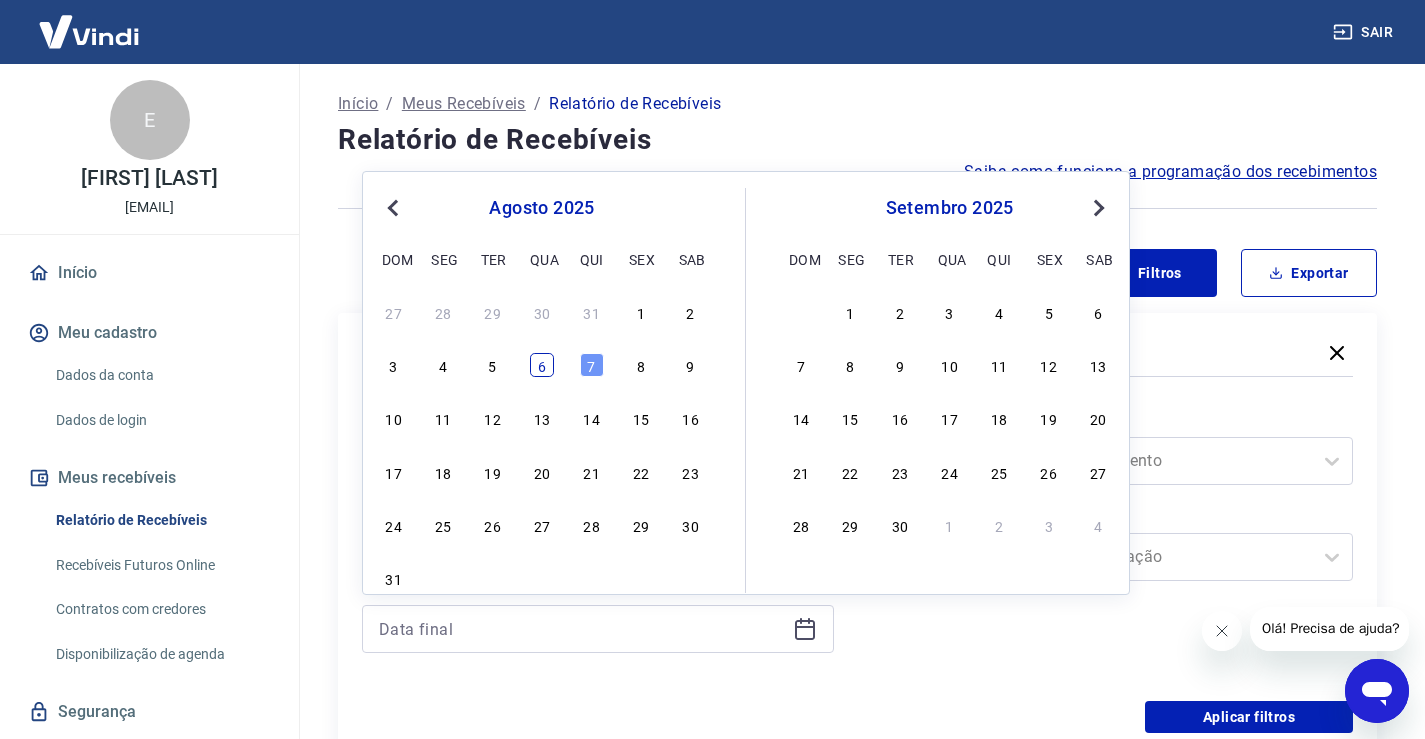 click on "6" at bounding box center (542, 365) 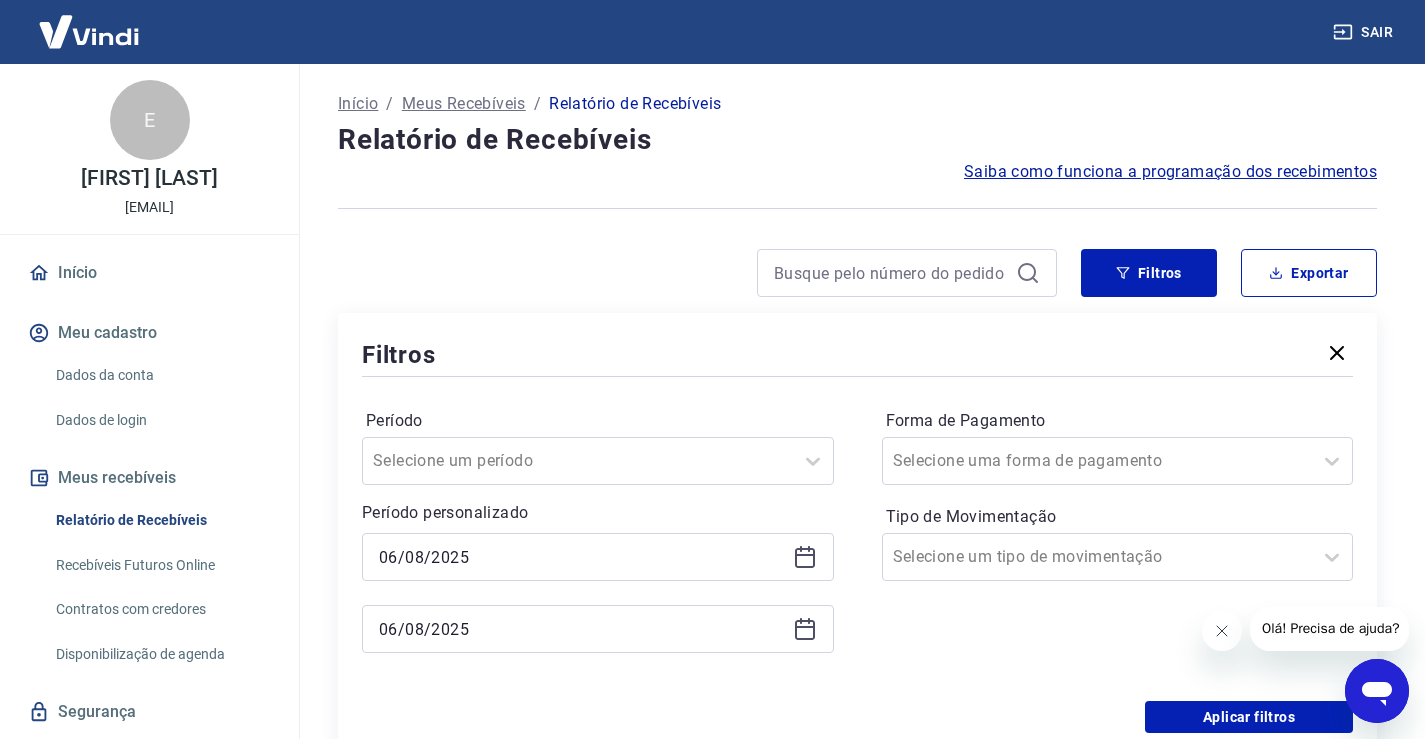 type on "06/08/2025" 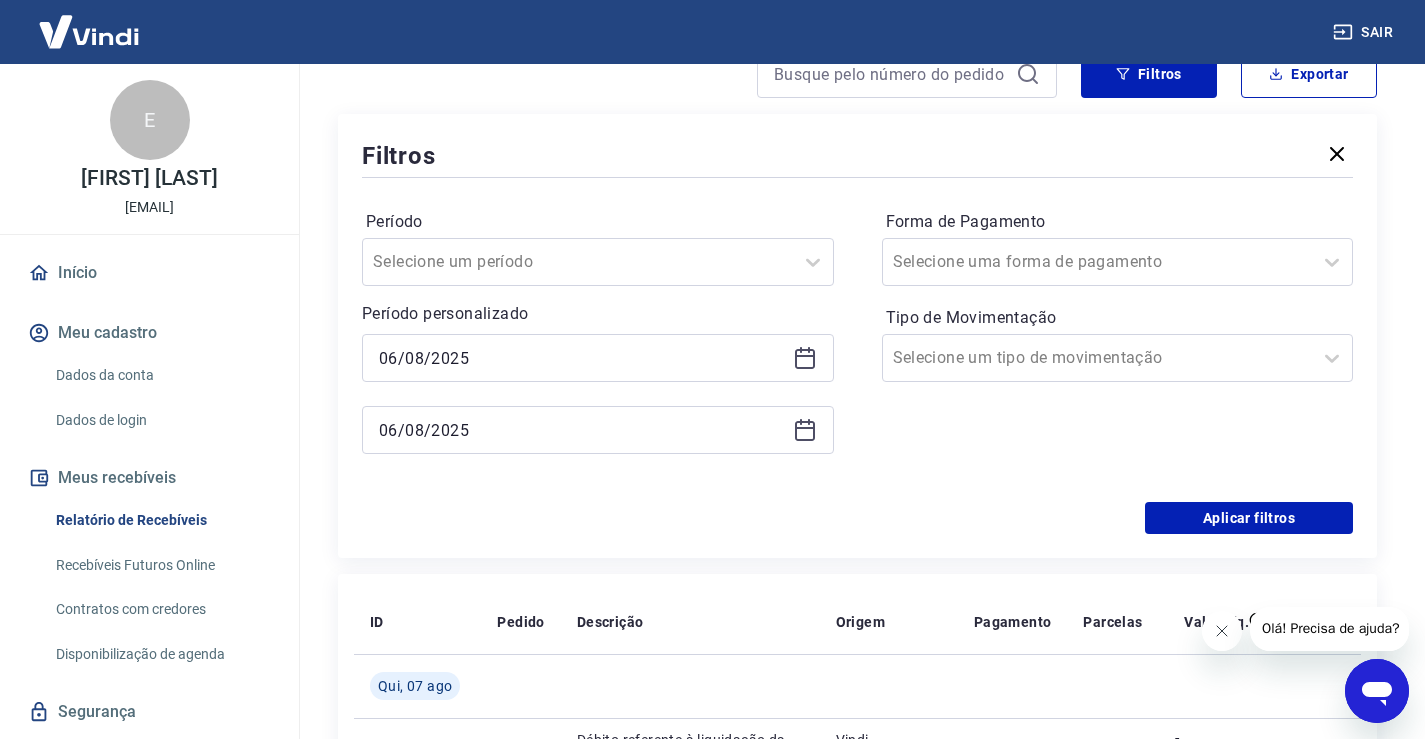 scroll, scrollTop: 200, scrollLeft: 0, axis: vertical 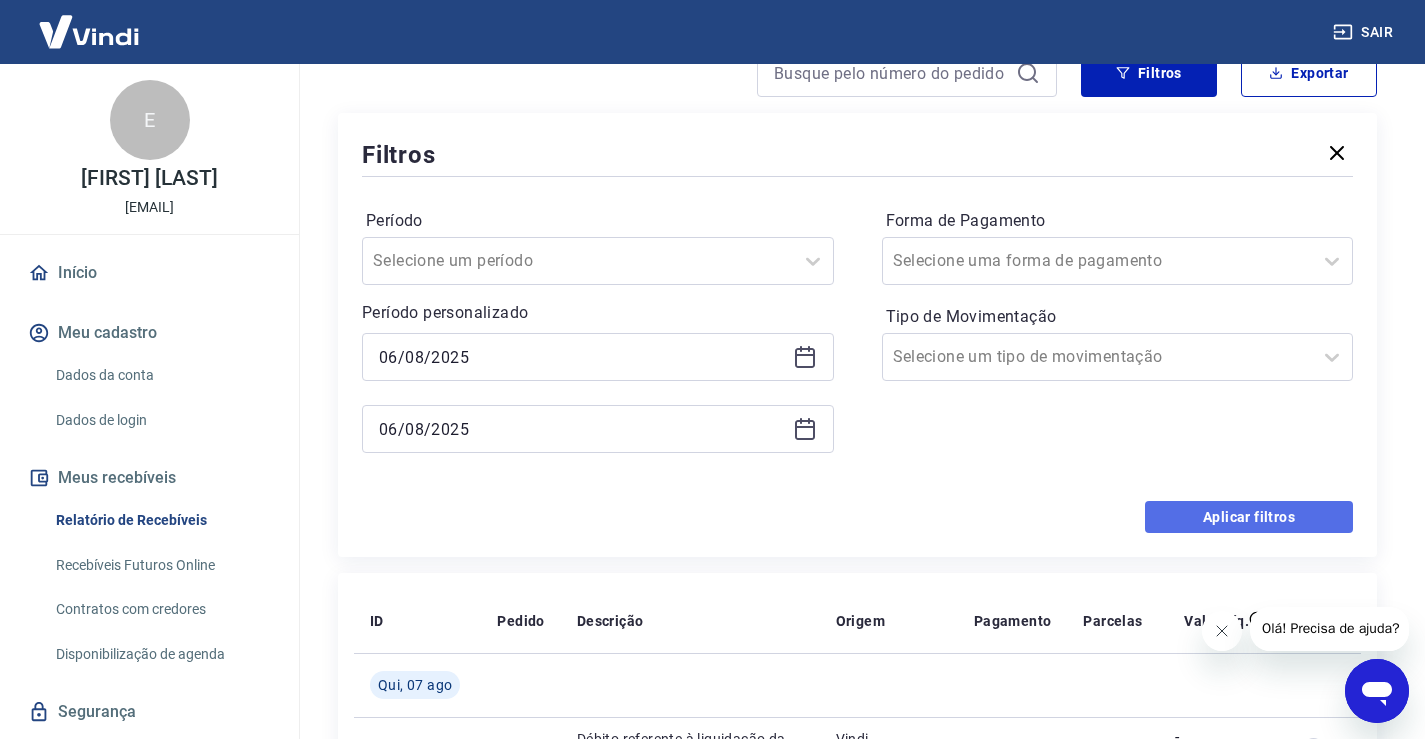 click on "Aplicar filtros" at bounding box center [1249, 517] 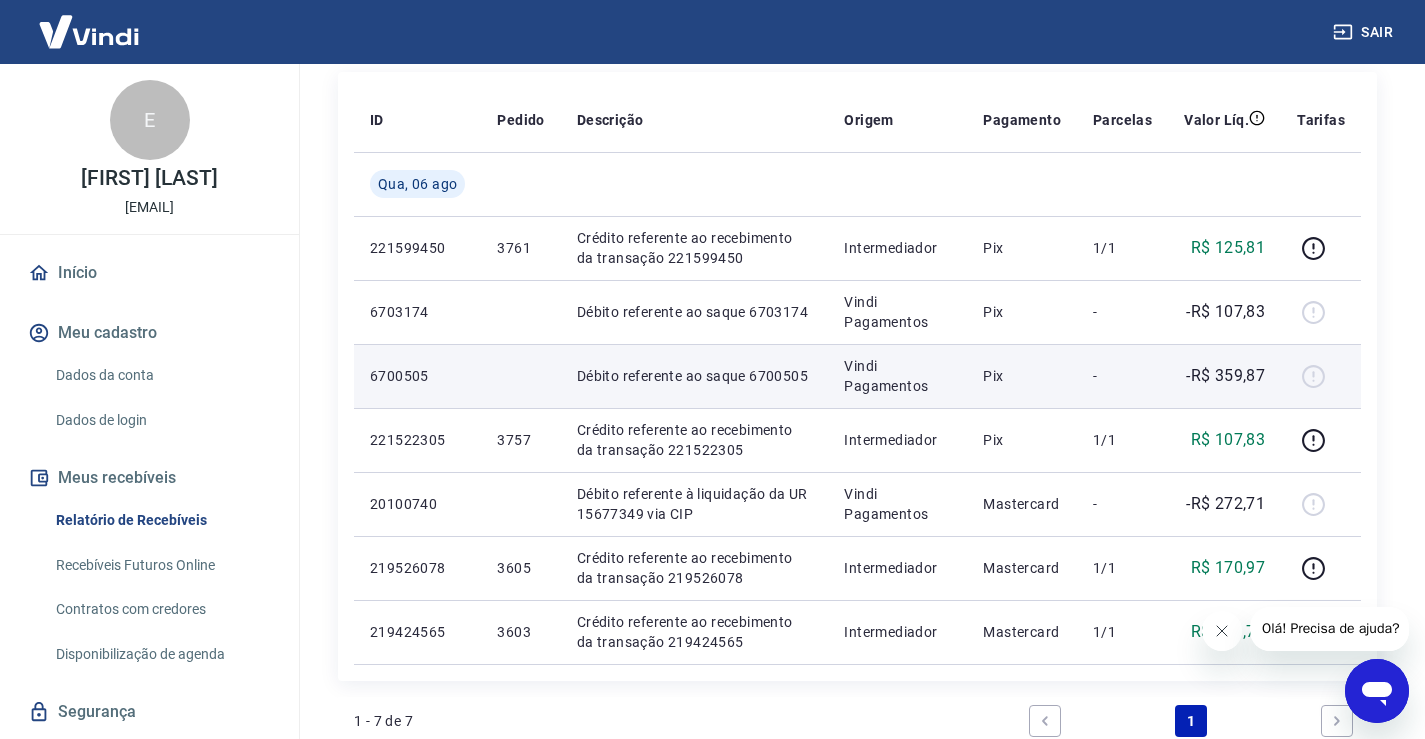 scroll, scrollTop: 300, scrollLeft: 0, axis: vertical 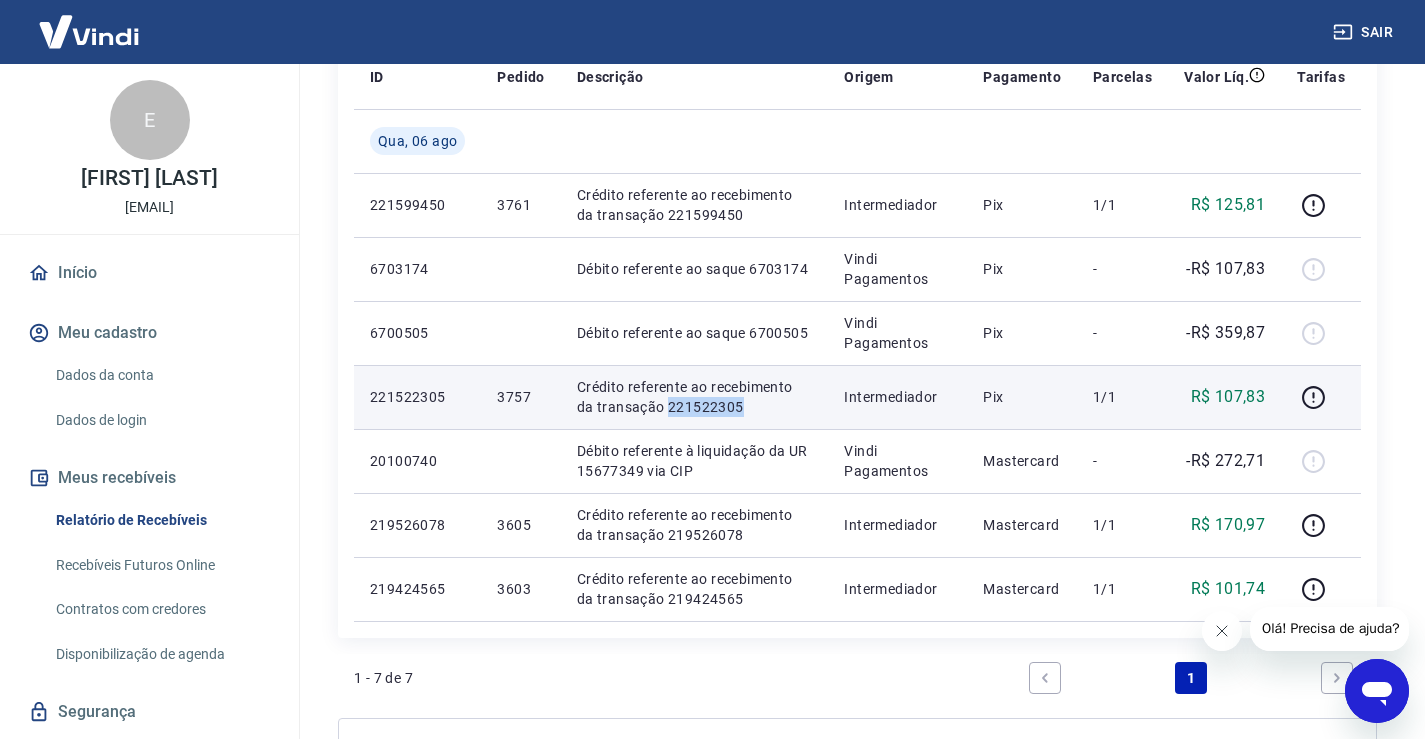 drag, startPoint x: 721, startPoint y: 405, endPoint x: 647, endPoint y: 413, distance: 74.431175 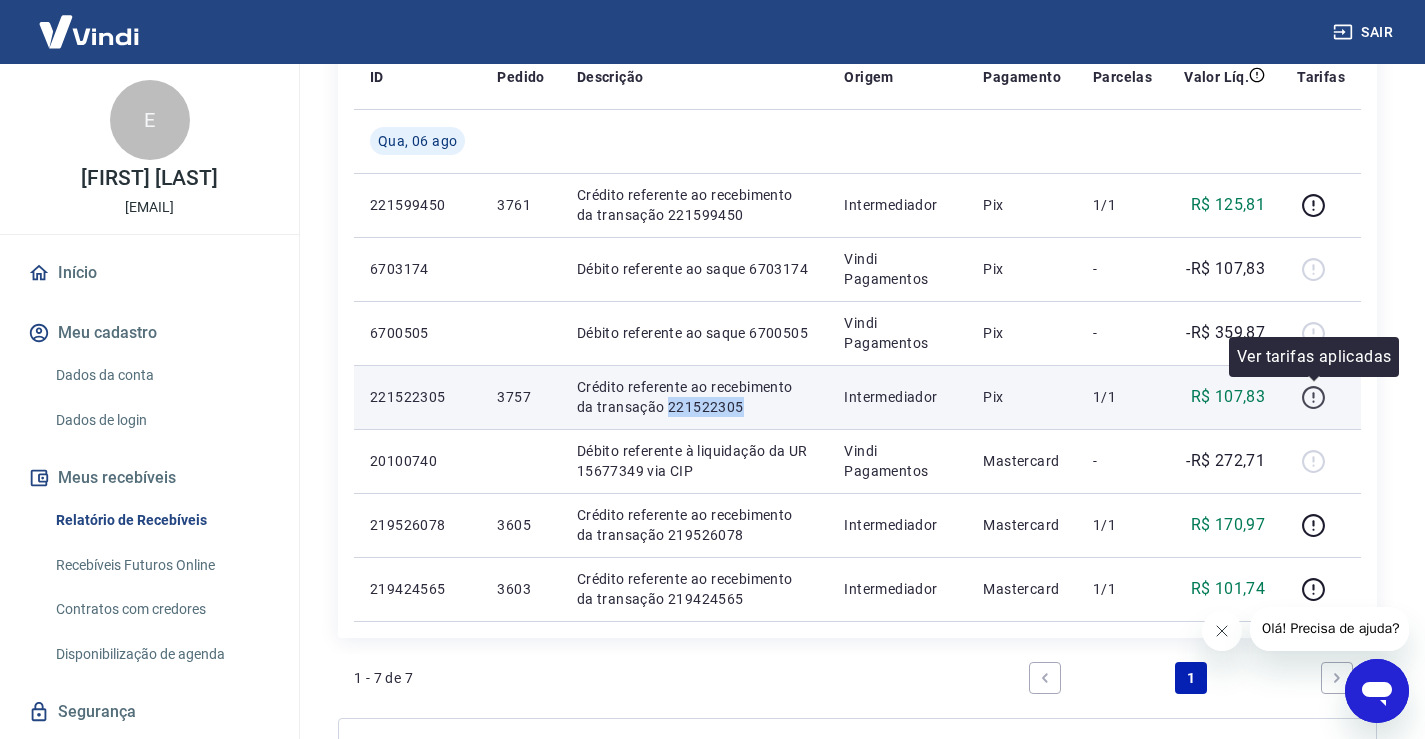 click 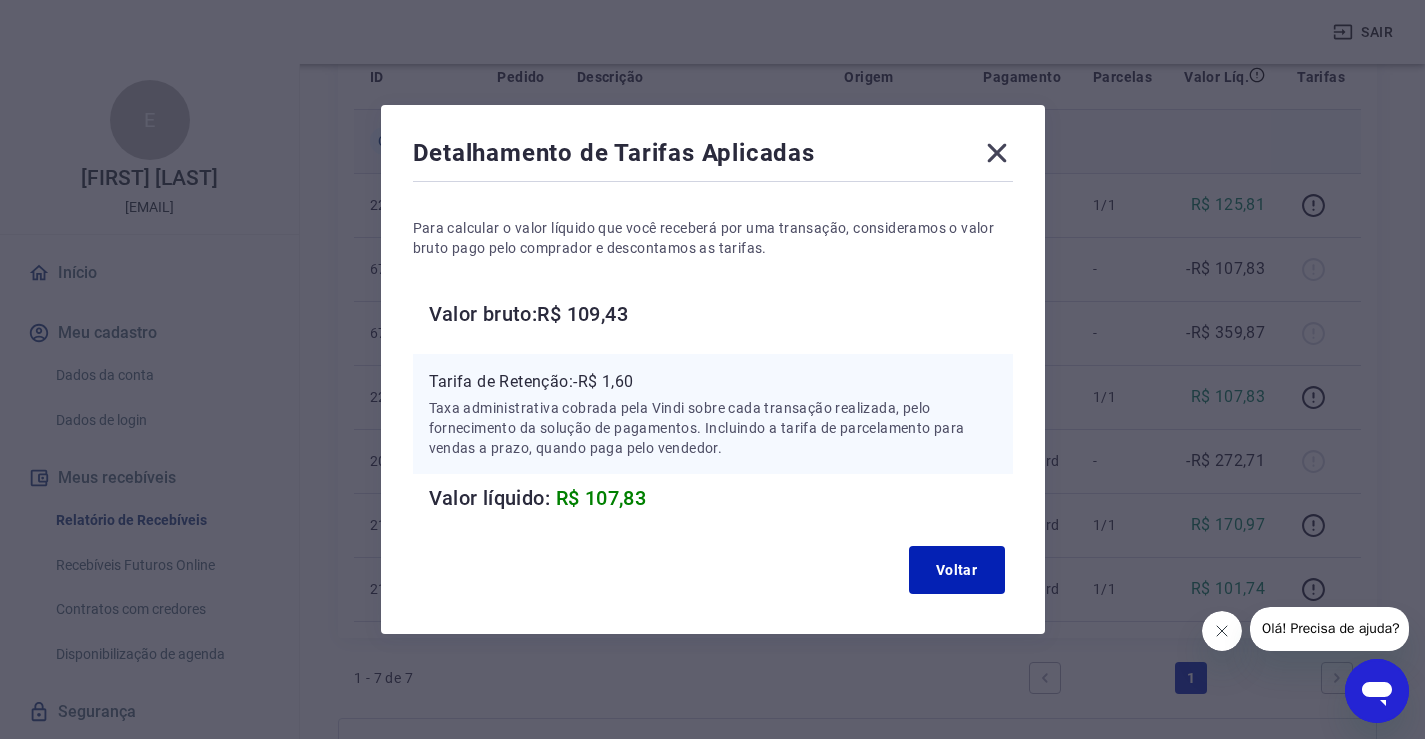 click 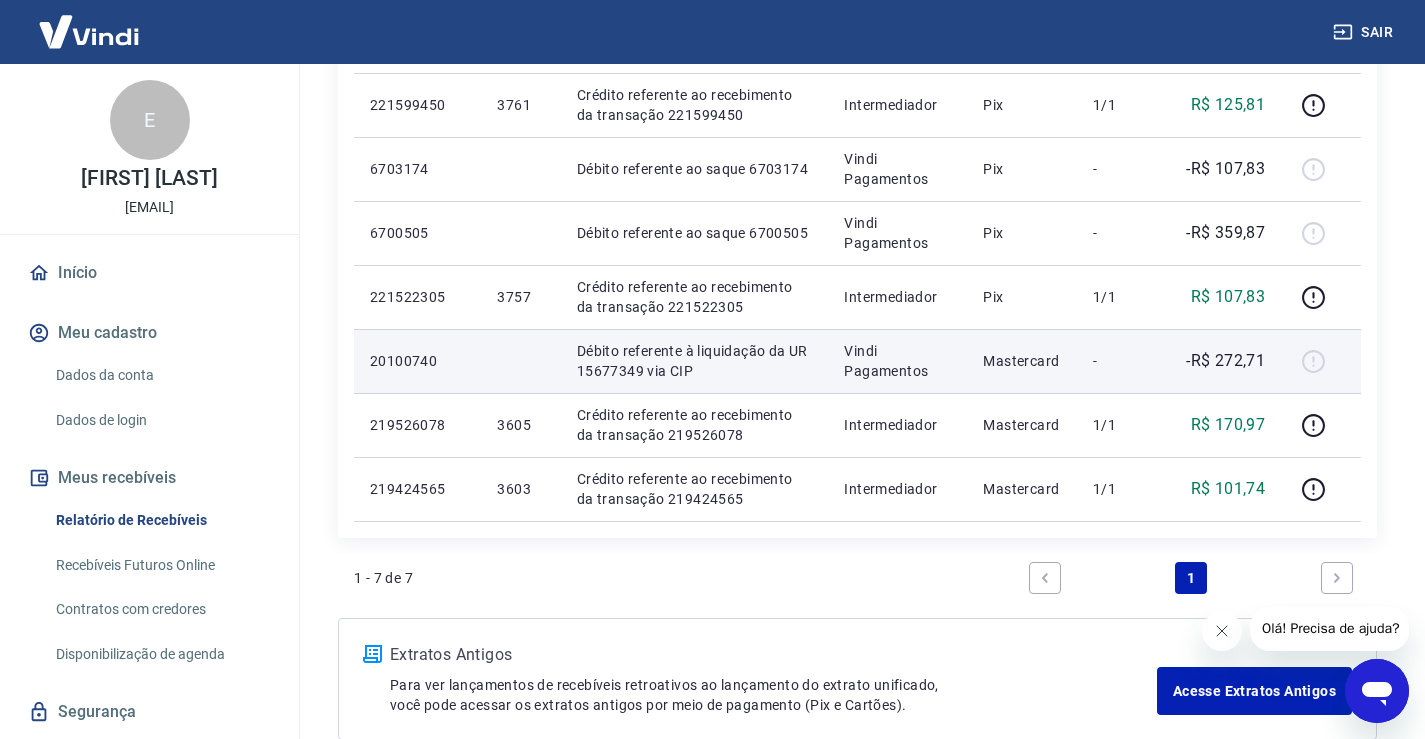 scroll, scrollTop: 300, scrollLeft: 0, axis: vertical 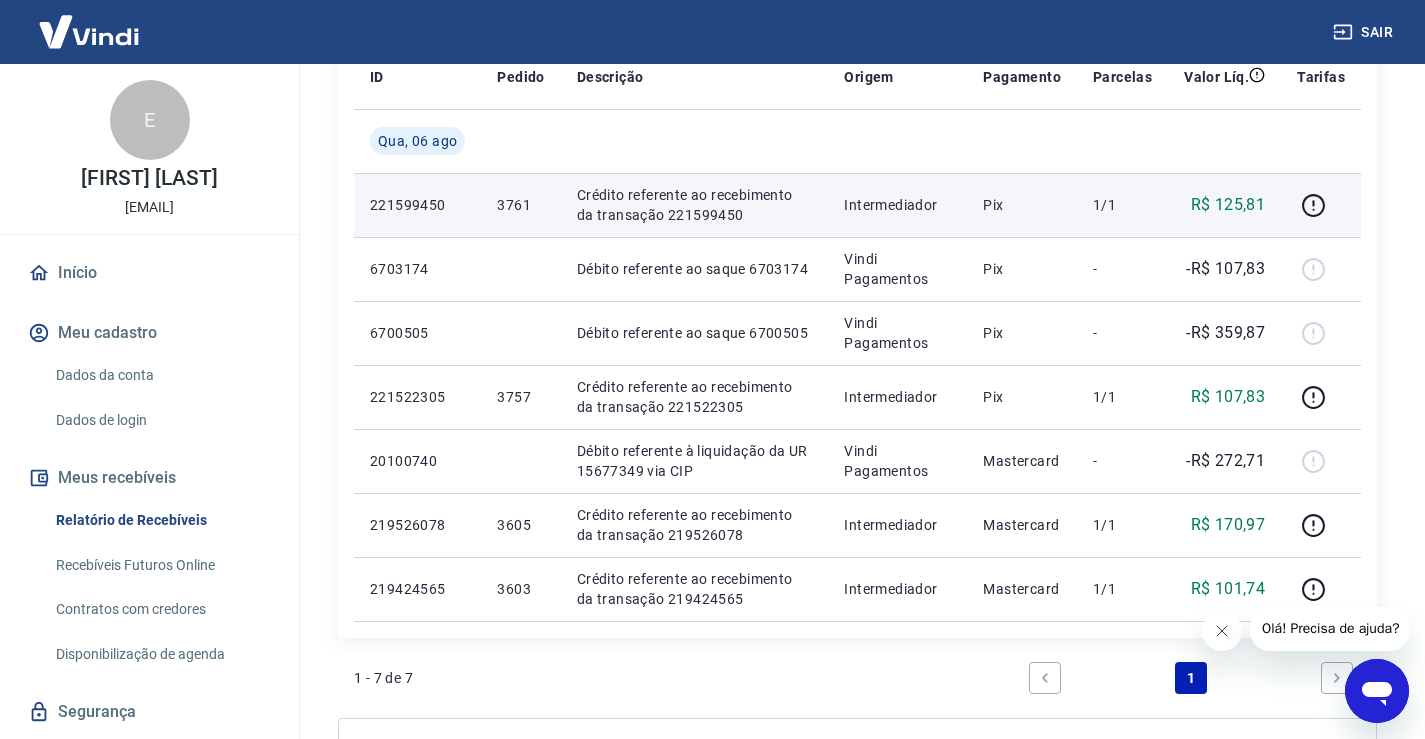 drag, startPoint x: 725, startPoint y: 217, endPoint x: 662, endPoint y: 215, distance: 63.03174 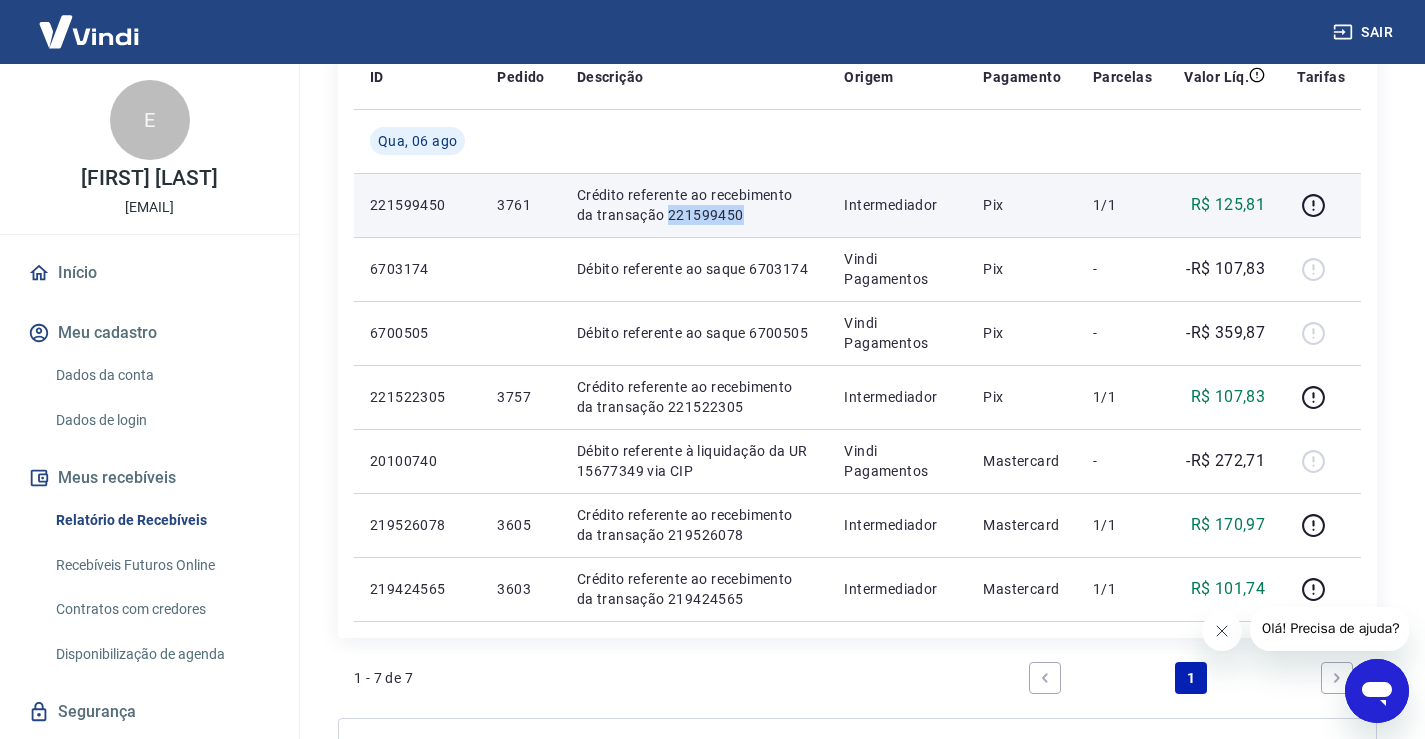 copy on "221599450" 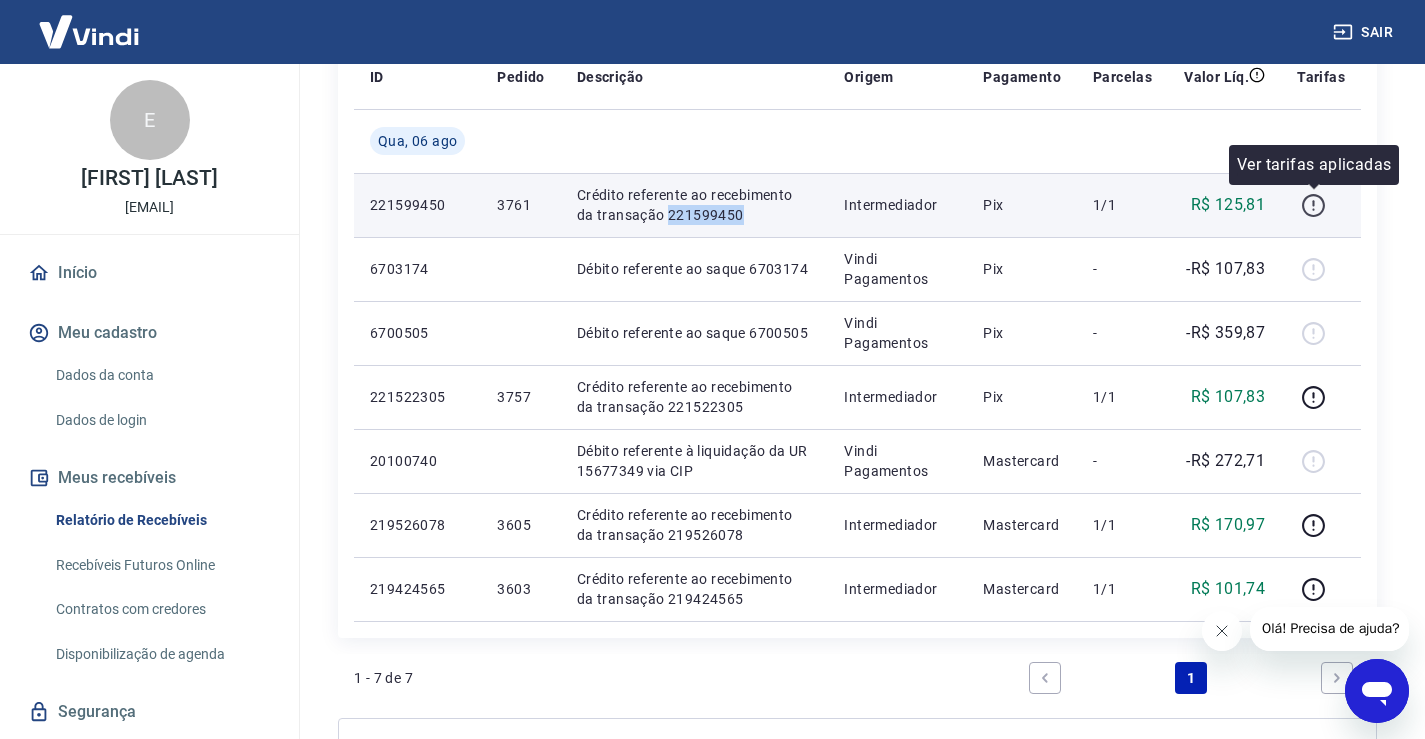 click 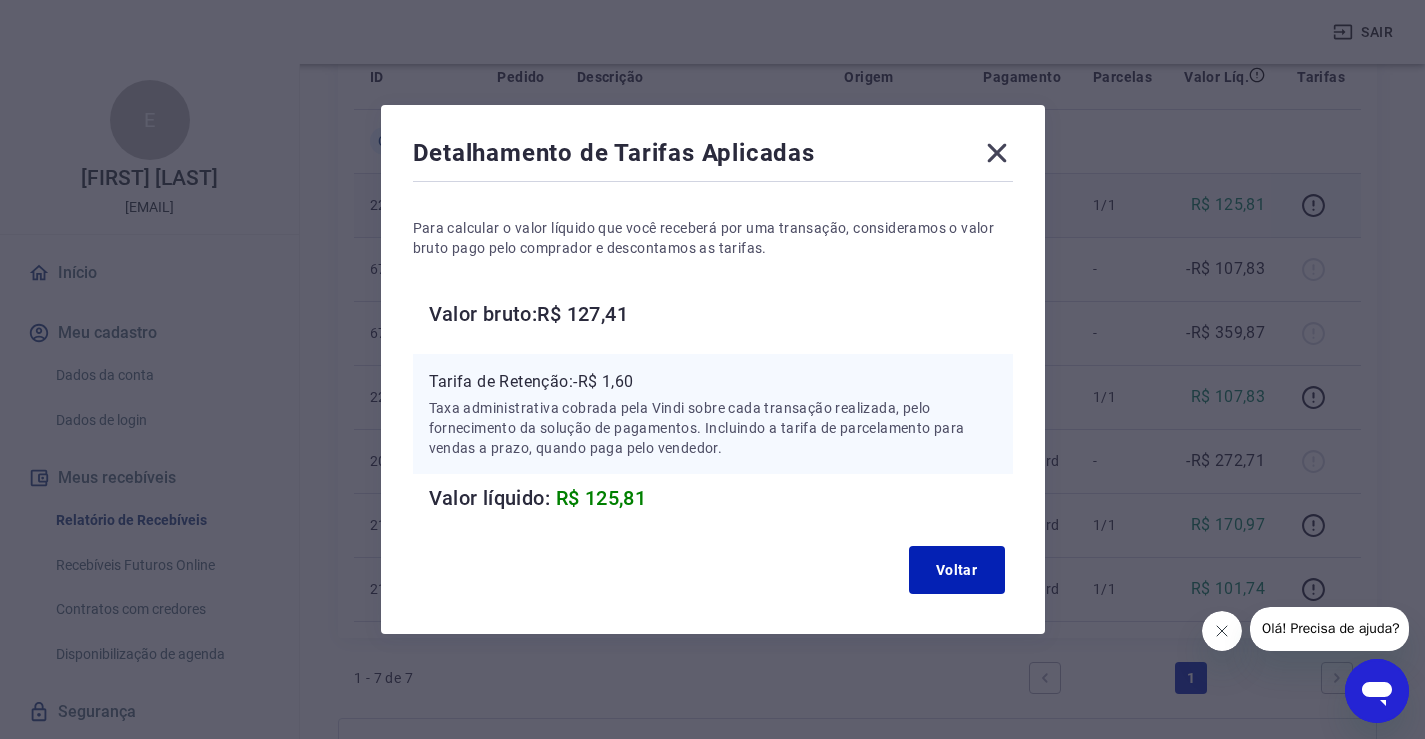 drag, startPoint x: 1006, startPoint y: 152, endPoint x: 1025, endPoint y: 195, distance: 47.010635 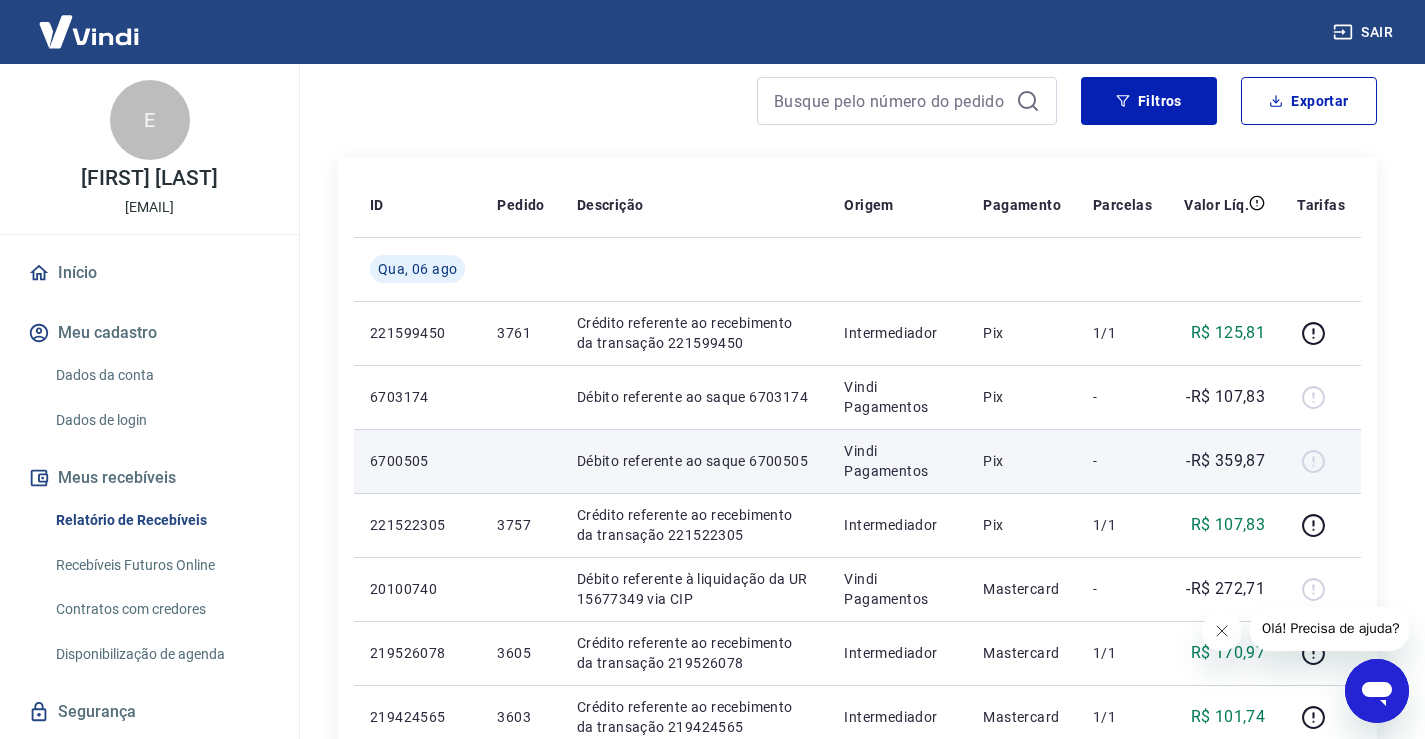 scroll, scrollTop: 0, scrollLeft: 0, axis: both 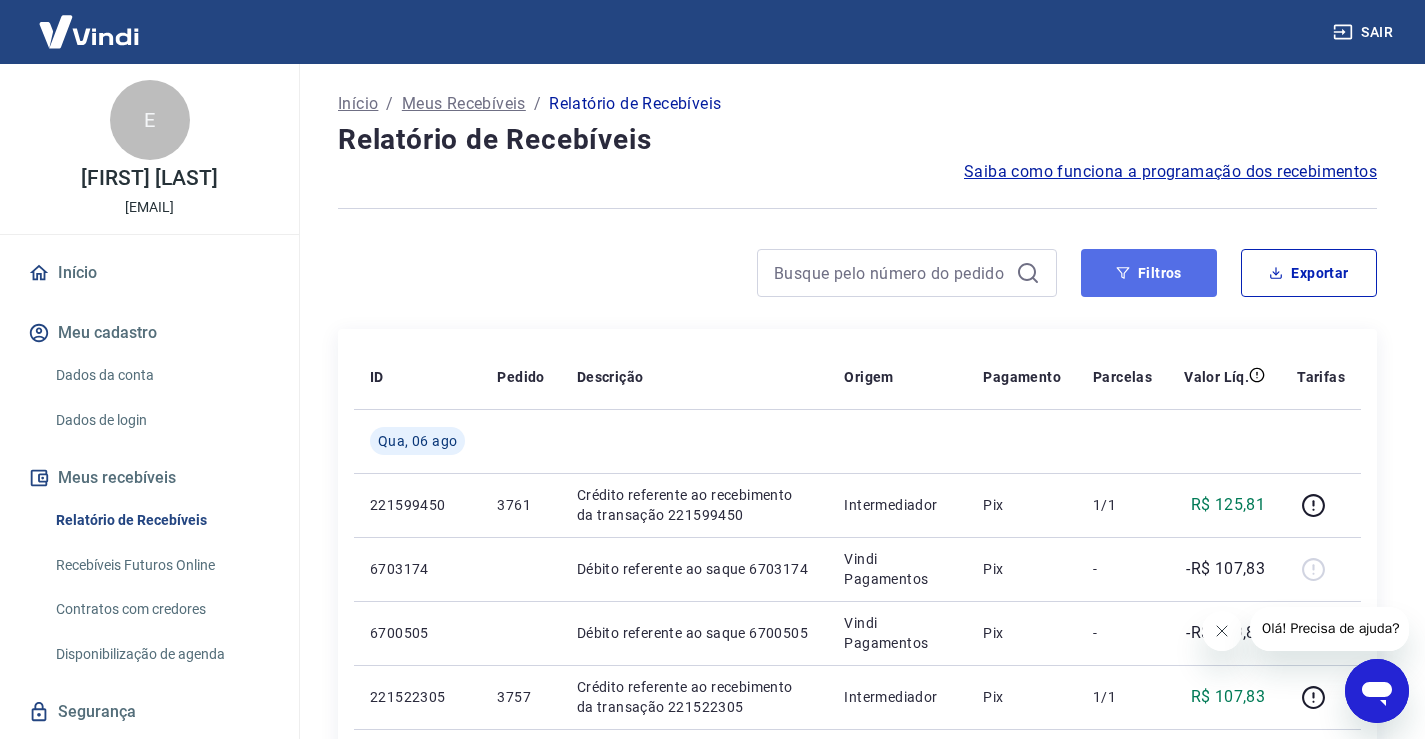 click on "Filtros" at bounding box center (1149, 273) 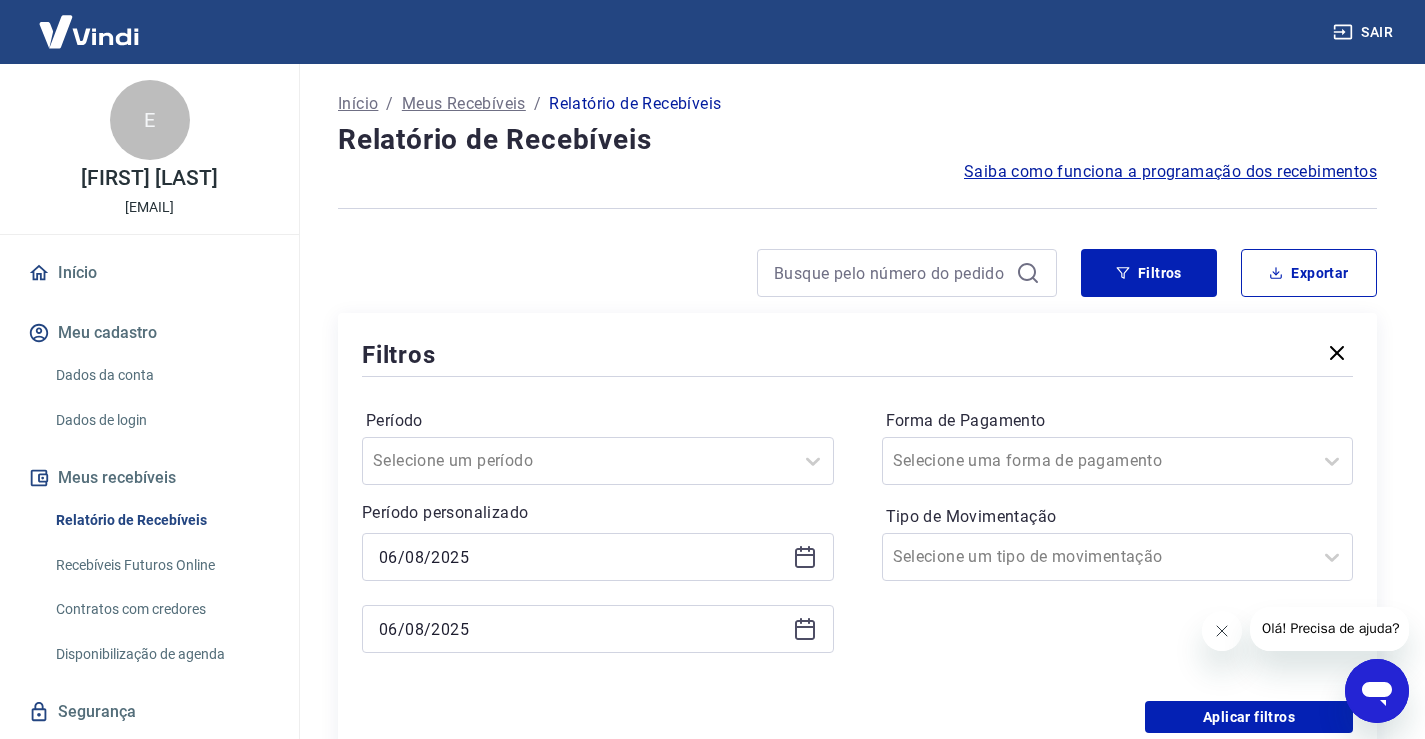 click 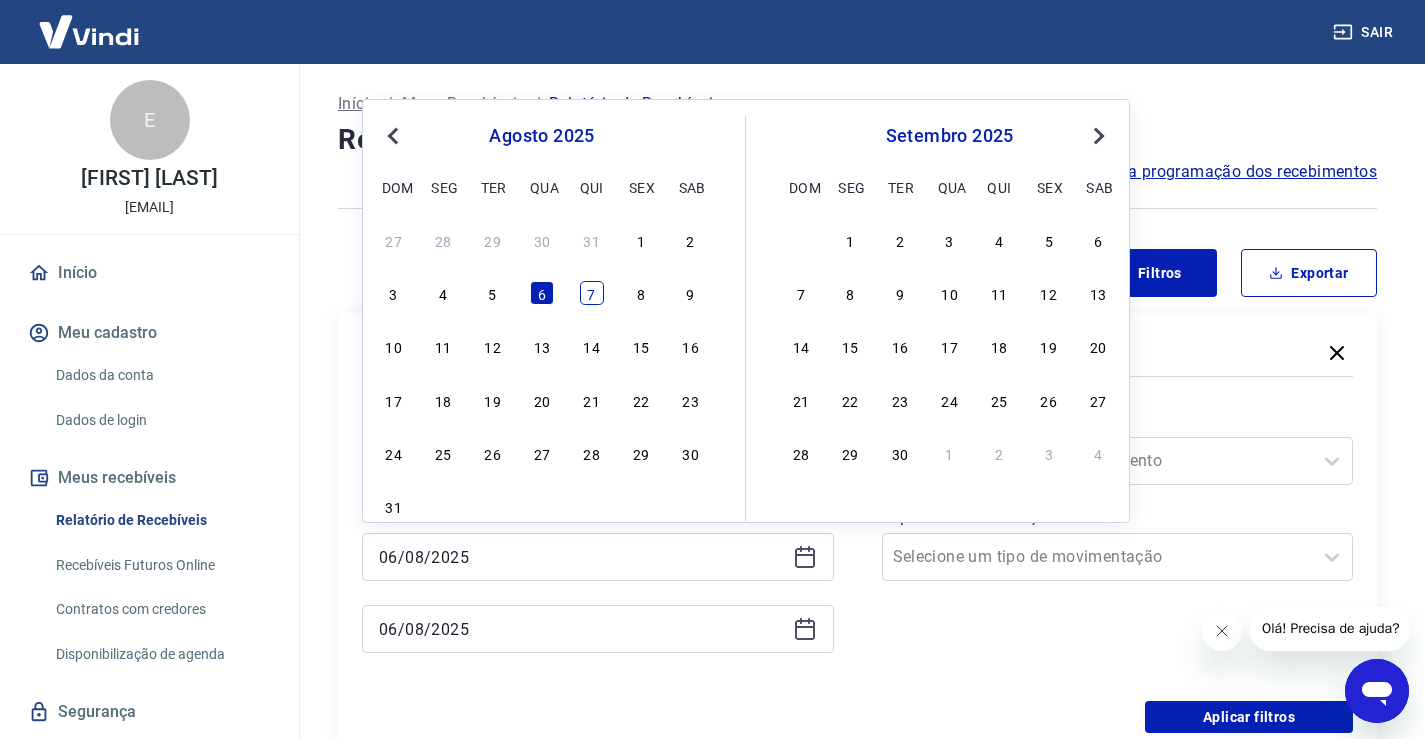 click on "7" at bounding box center (592, 293) 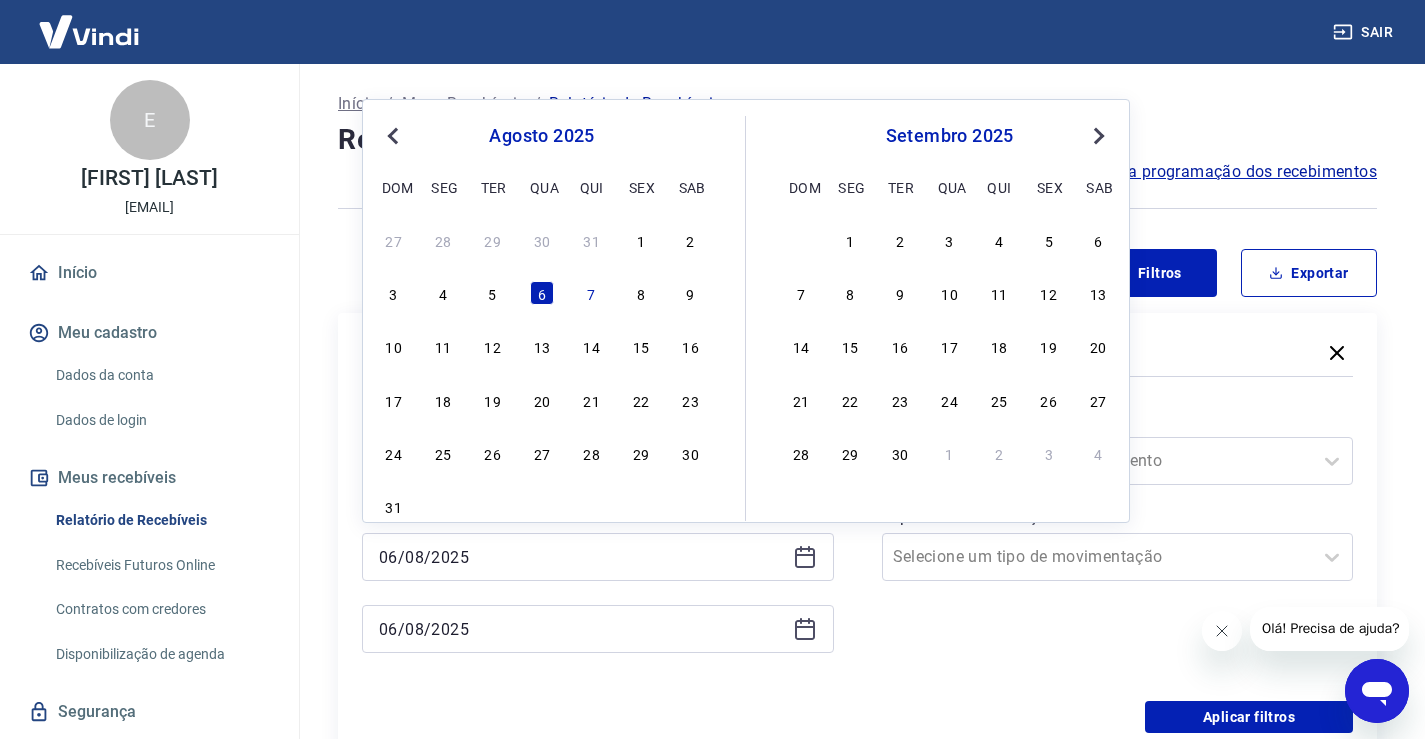type on "07/08/2025" 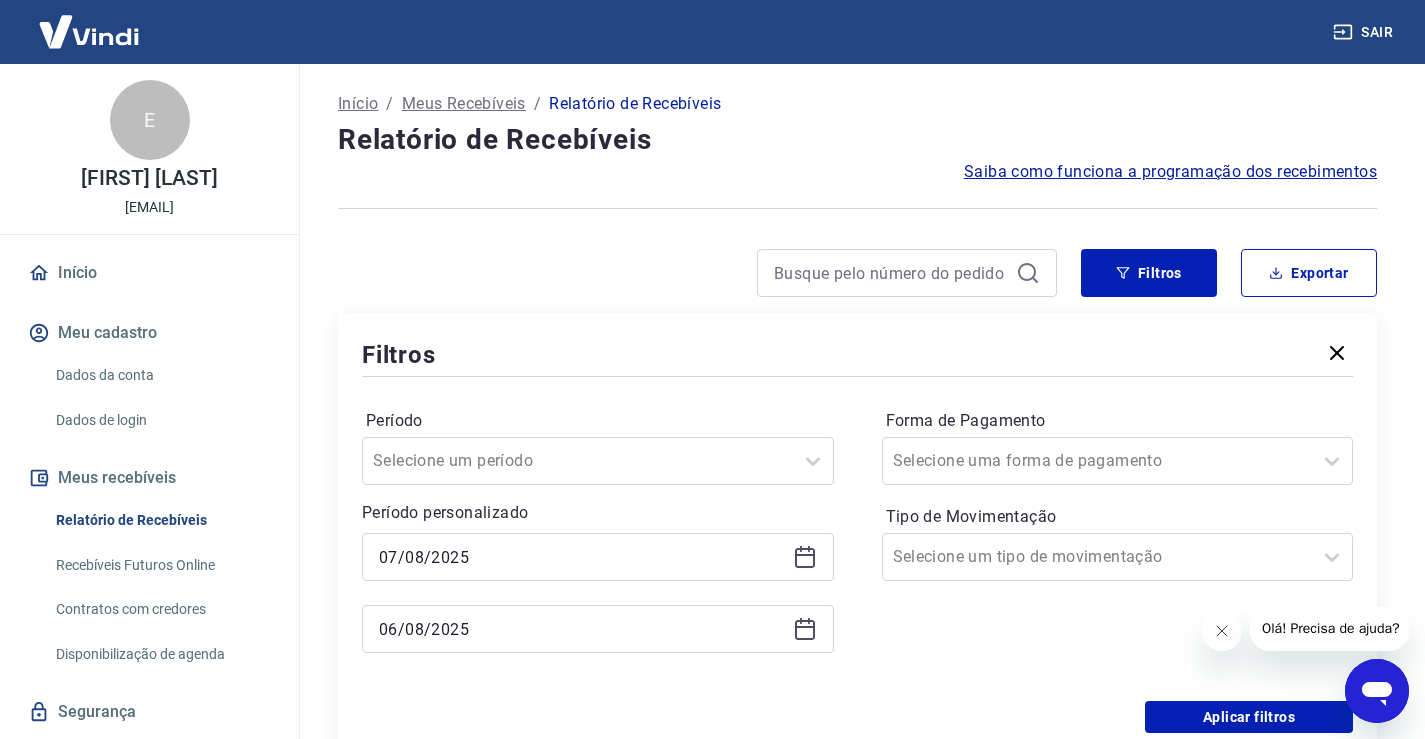 click 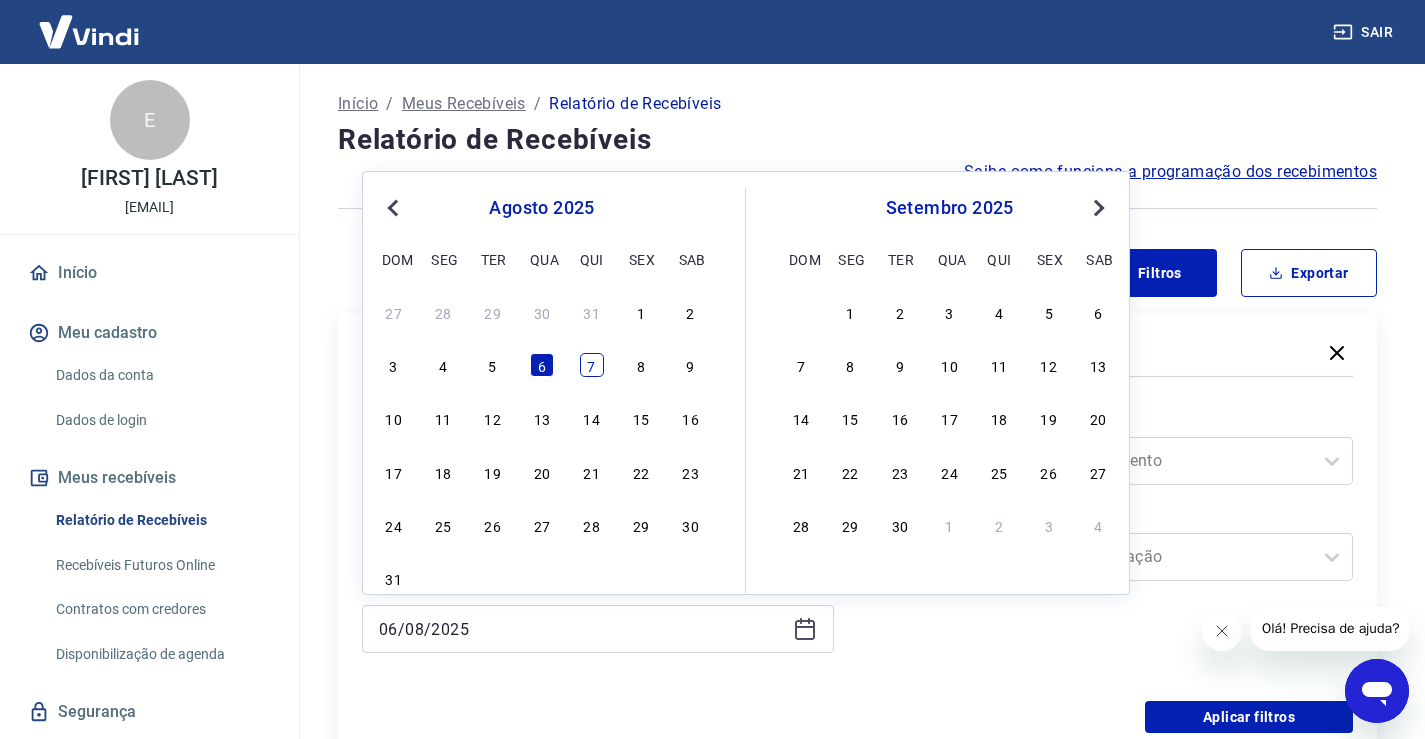 click on "7" at bounding box center (592, 365) 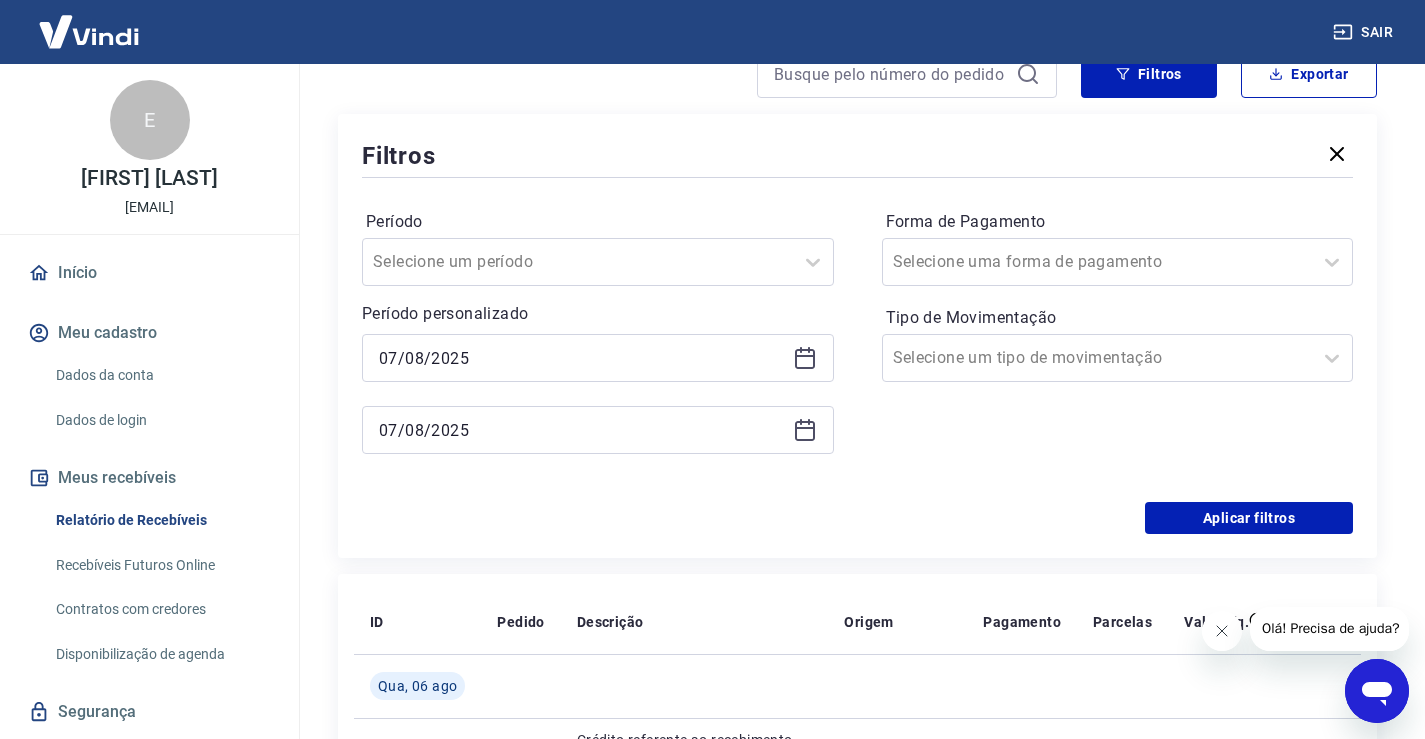 scroll, scrollTop: 200, scrollLeft: 0, axis: vertical 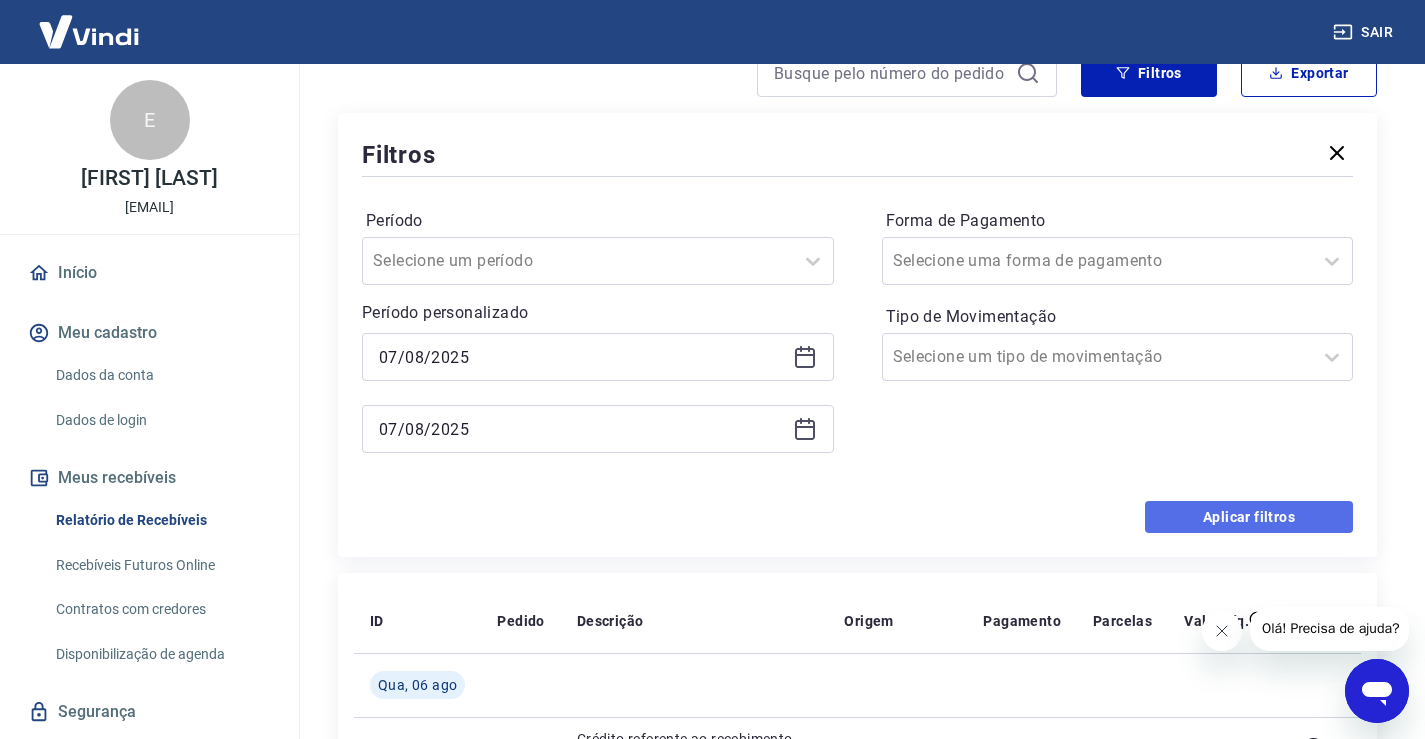 click on "Aplicar filtros" at bounding box center (1249, 517) 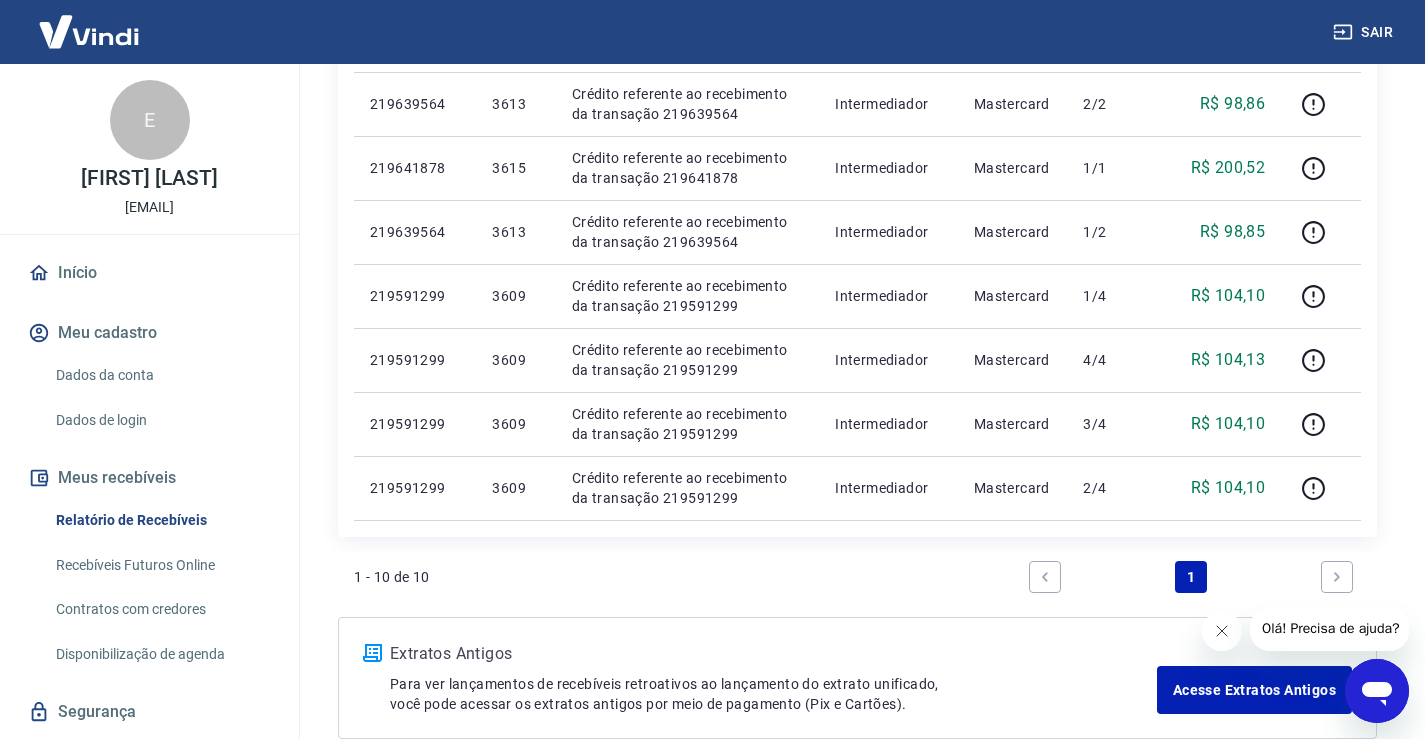 scroll, scrollTop: 703, scrollLeft: 0, axis: vertical 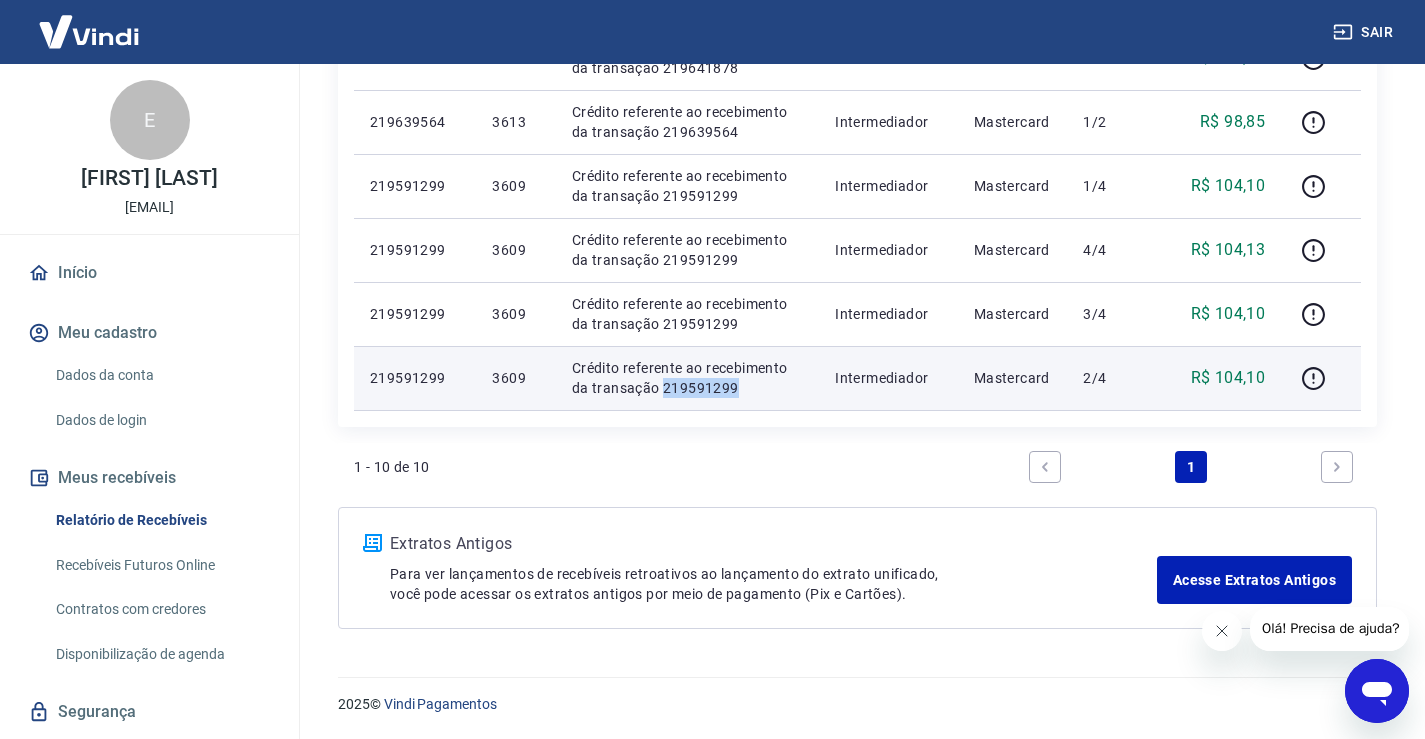 drag, startPoint x: 747, startPoint y: 394, endPoint x: 660, endPoint y: 392, distance: 87.02299 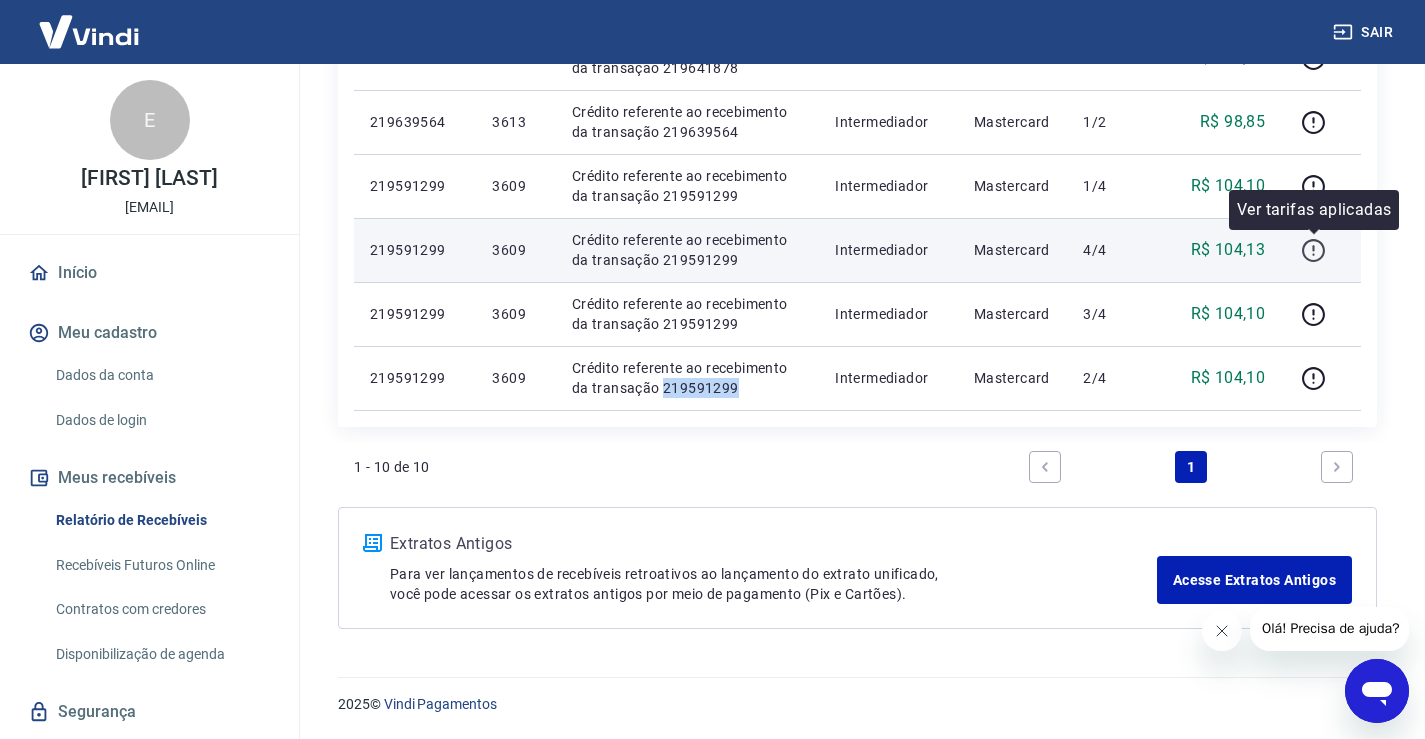 click 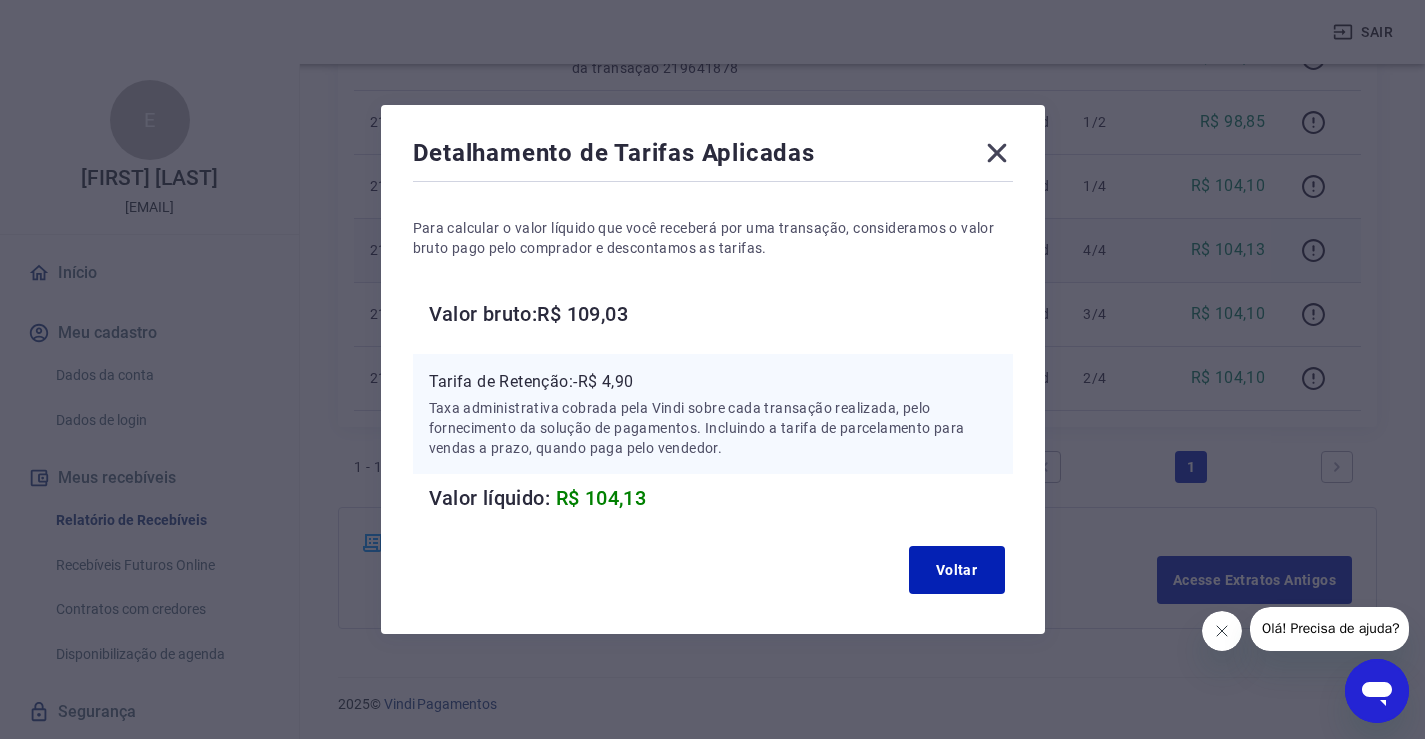 drag, startPoint x: 994, startPoint y: 154, endPoint x: 1039, endPoint y: 221, distance: 80.70936 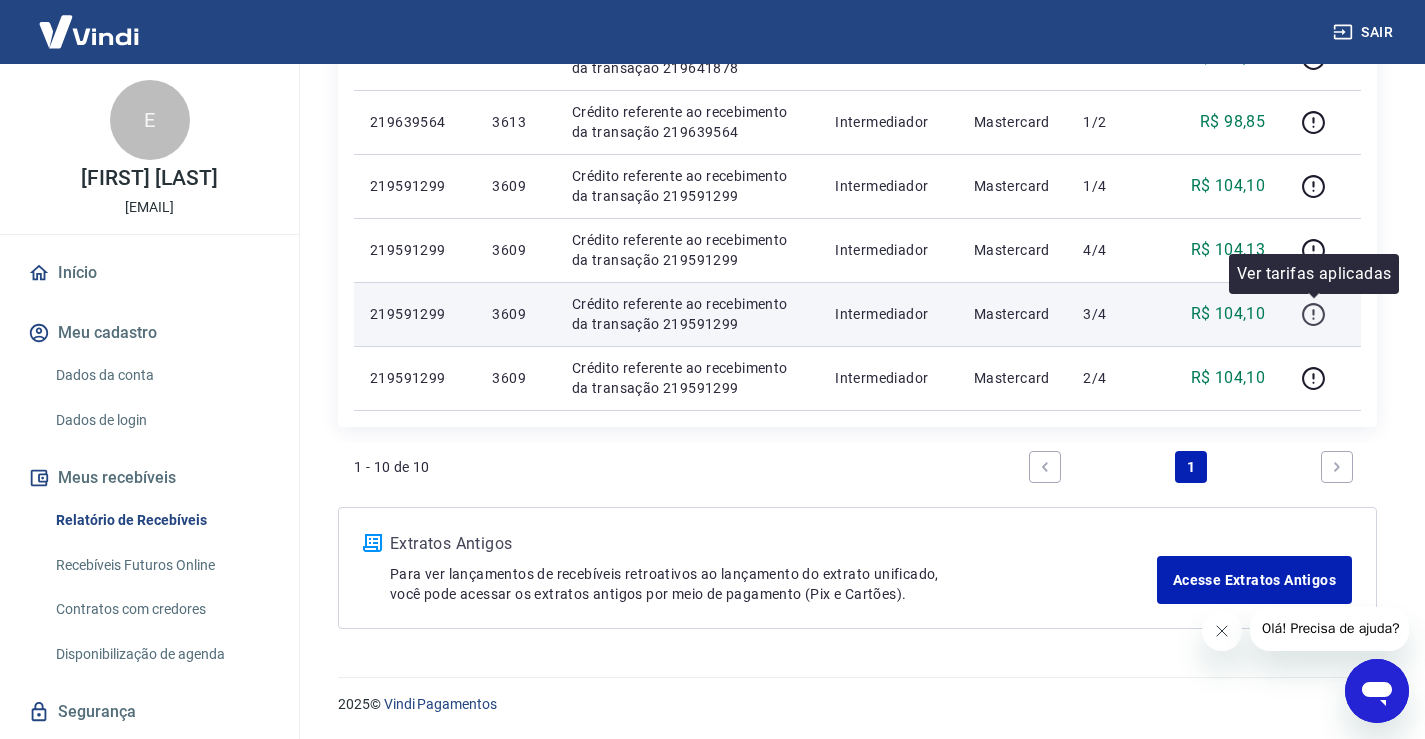 click 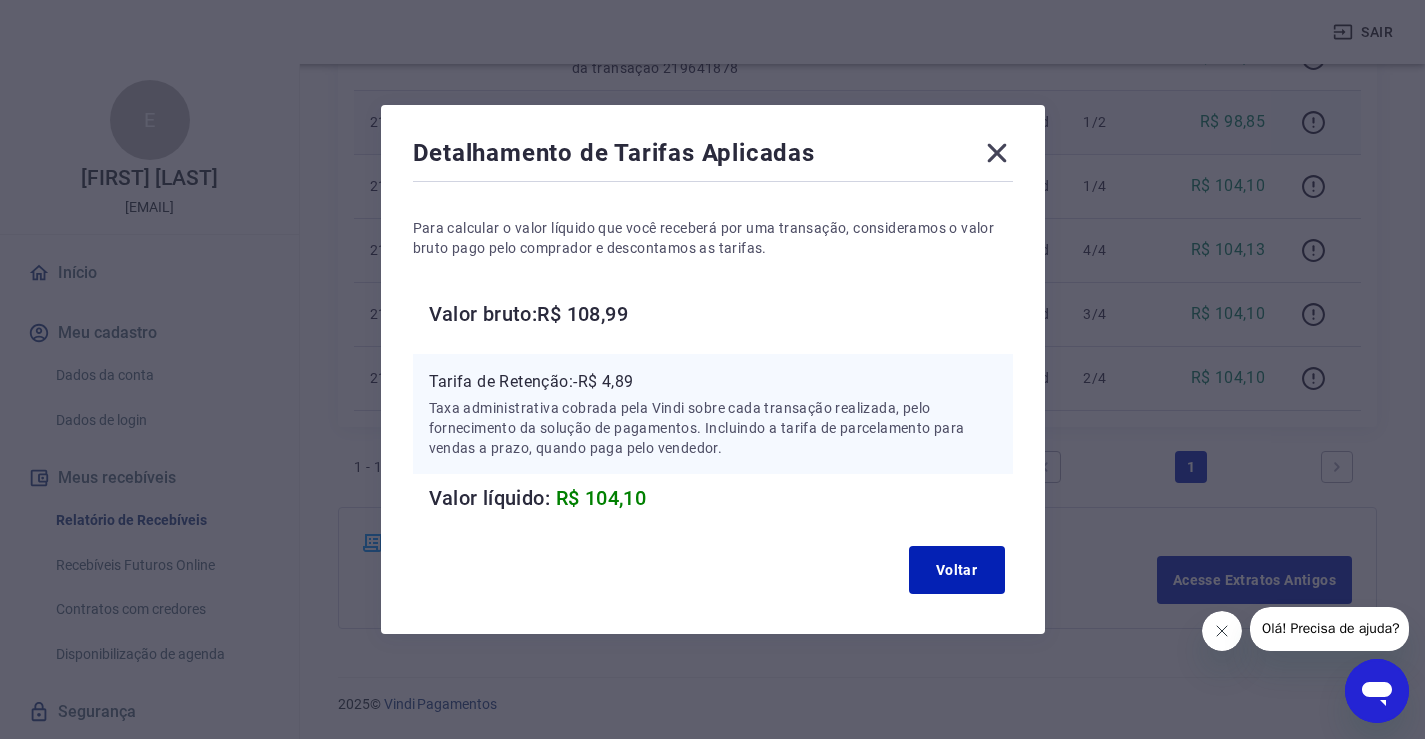 click 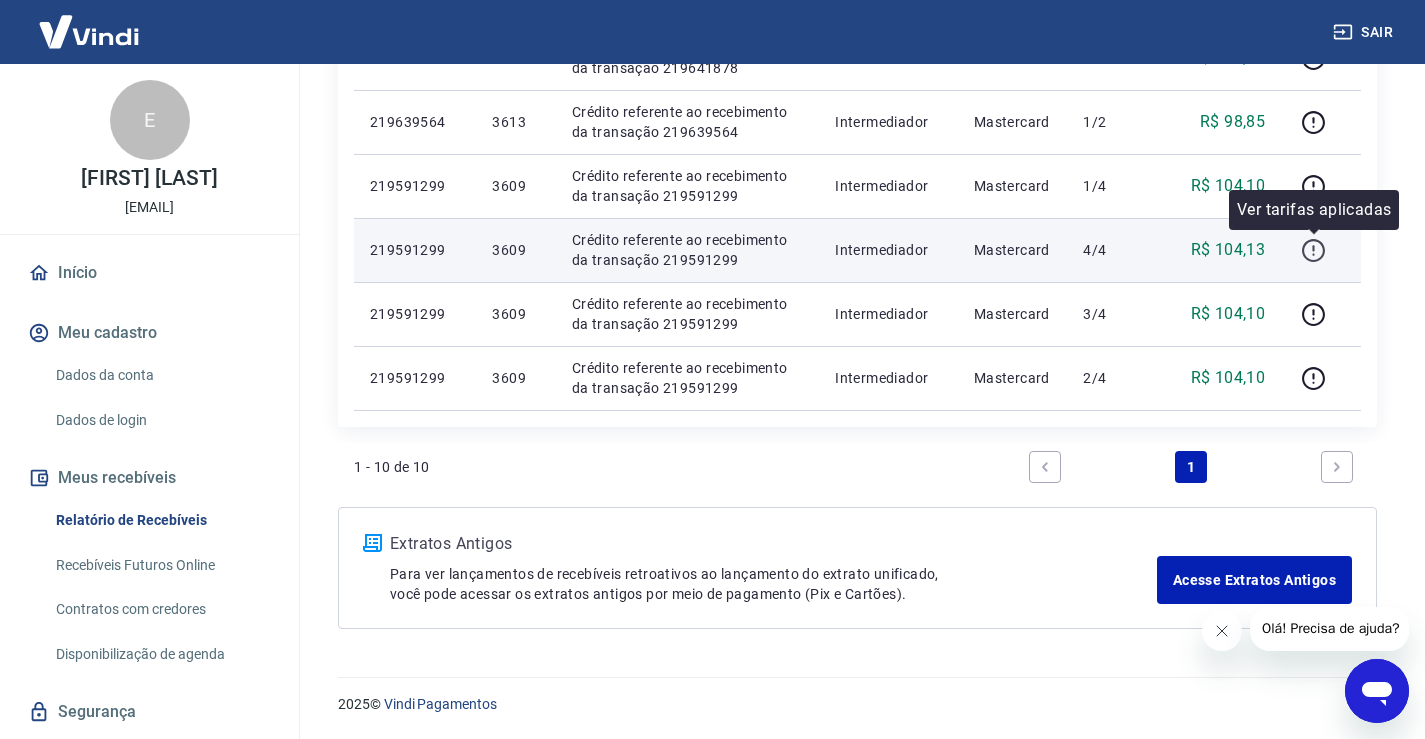 click 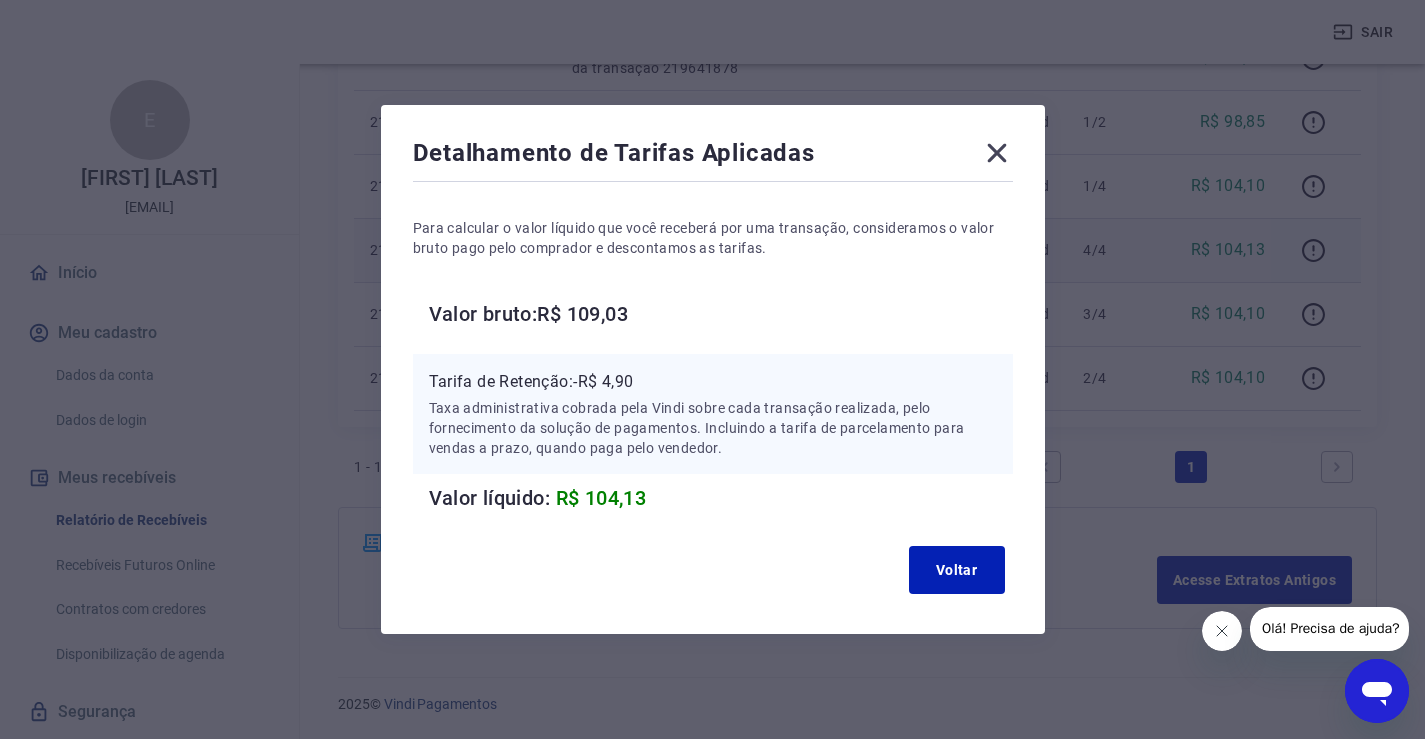 click 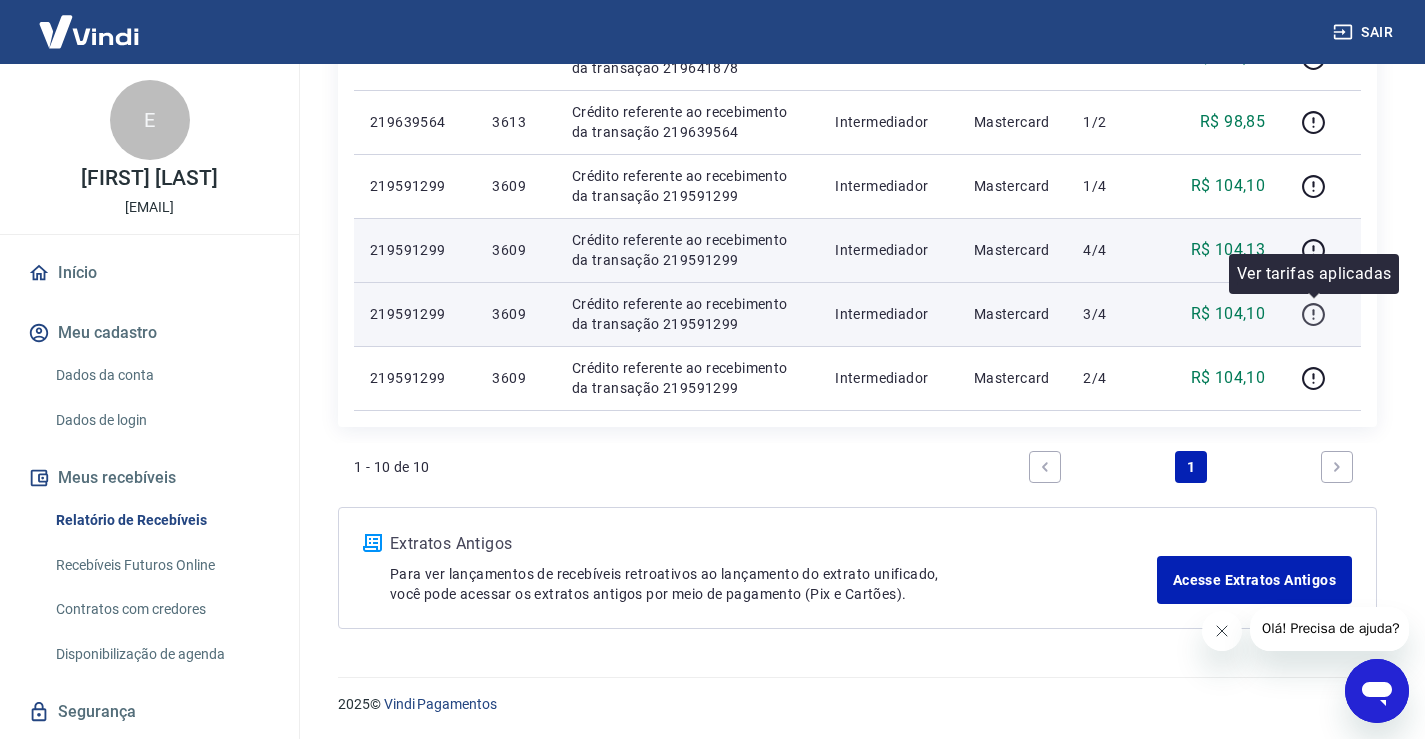 click 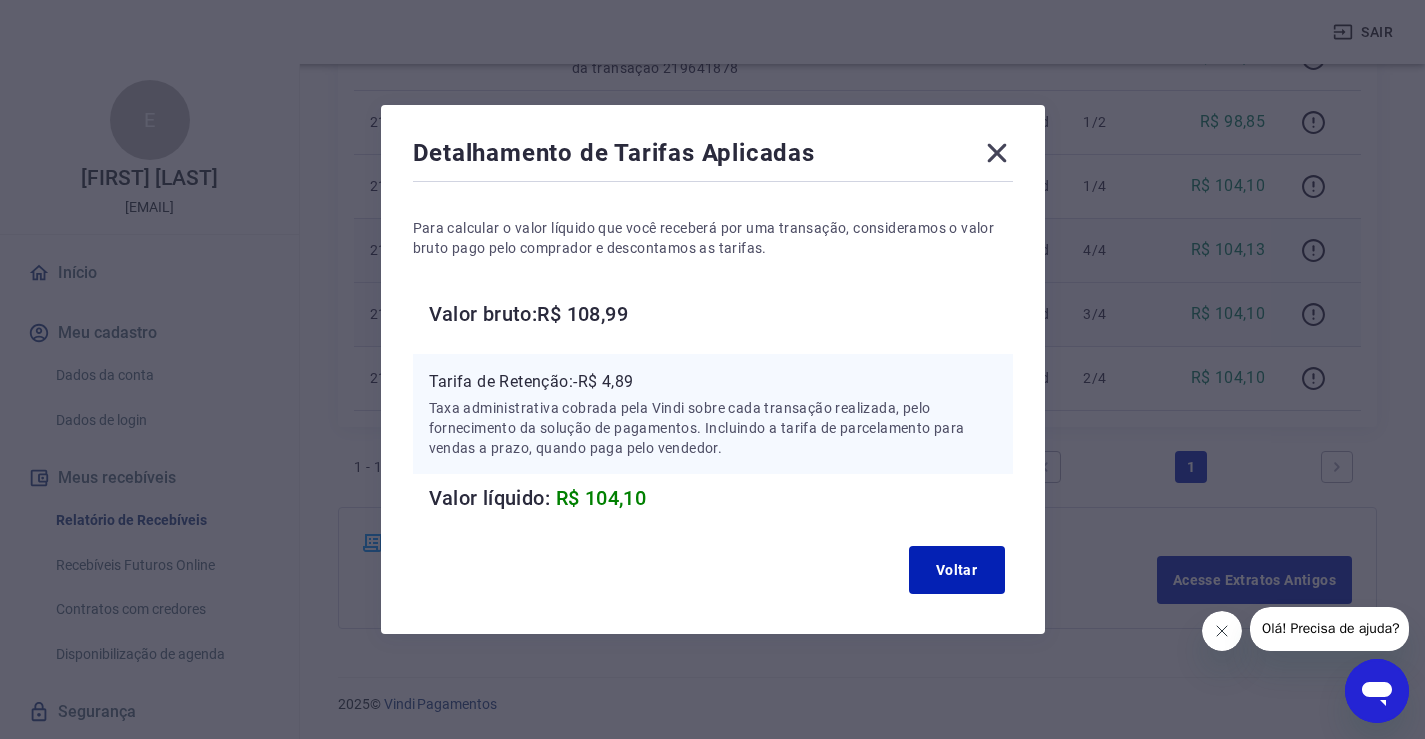 click 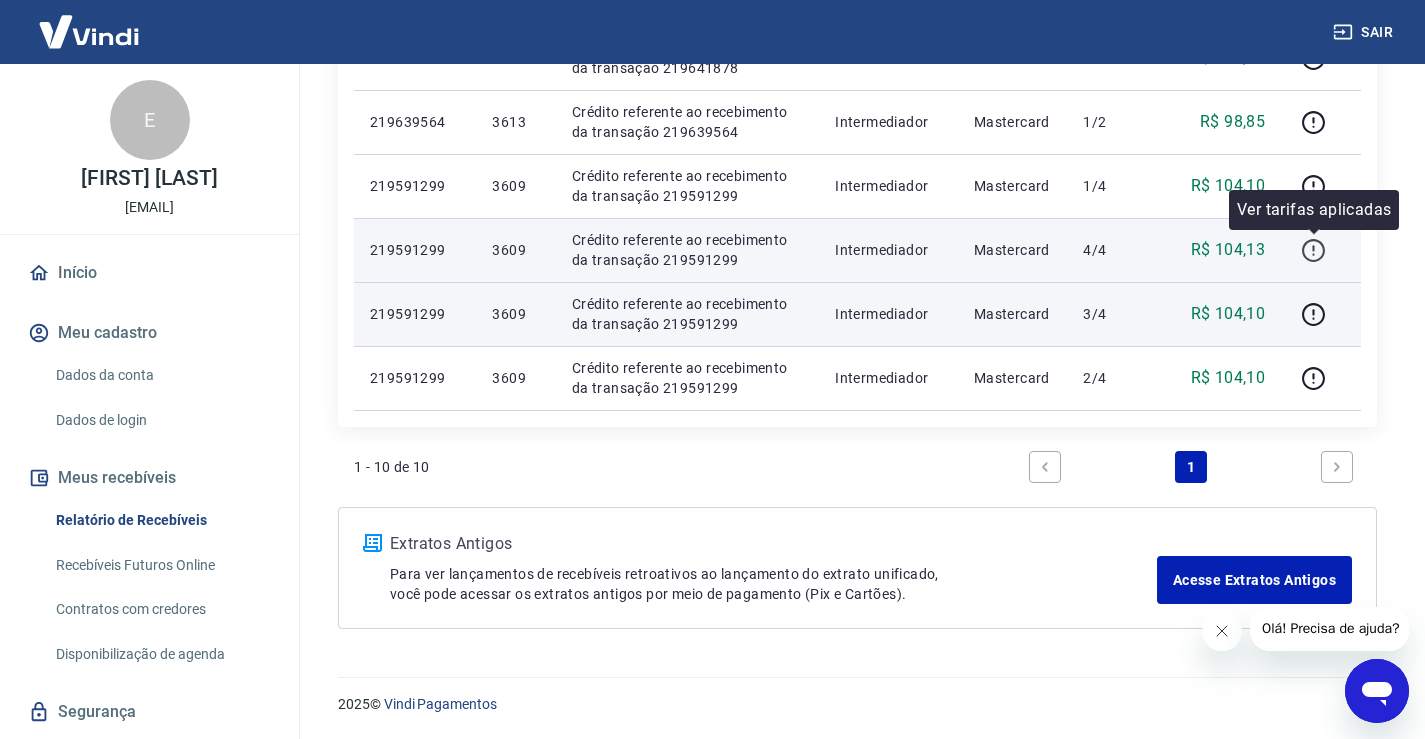 click 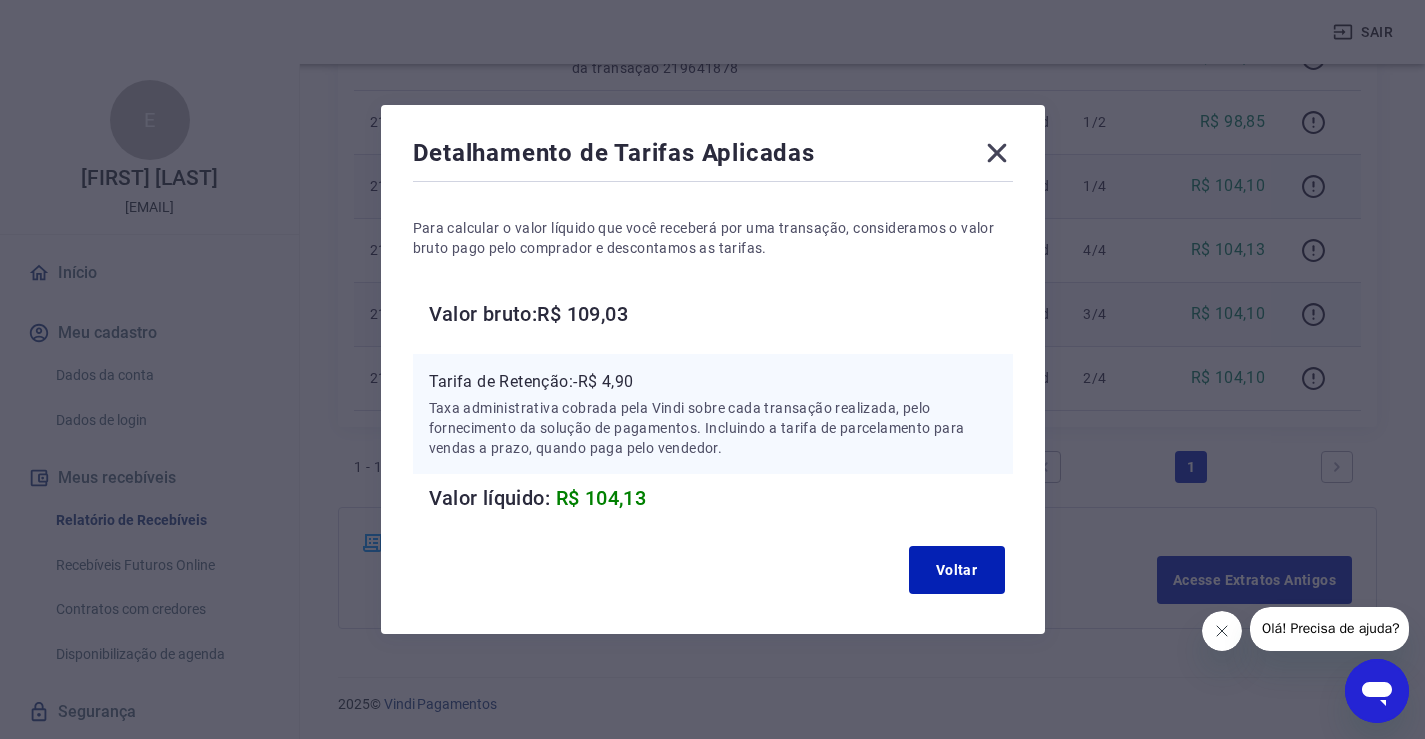 drag, startPoint x: 993, startPoint y: 150, endPoint x: 985, endPoint y: 183, distance: 33.955853 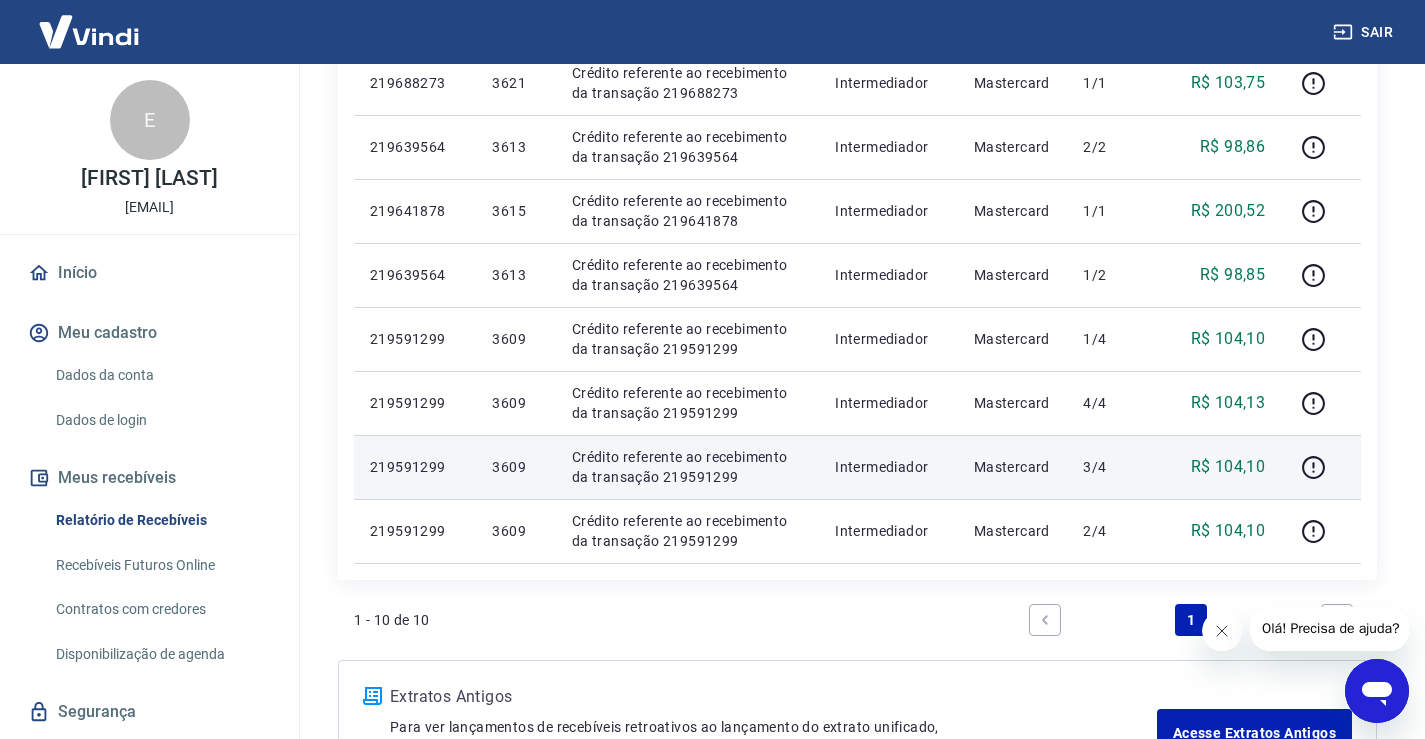 scroll, scrollTop: 503, scrollLeft: 0, axis: vertical 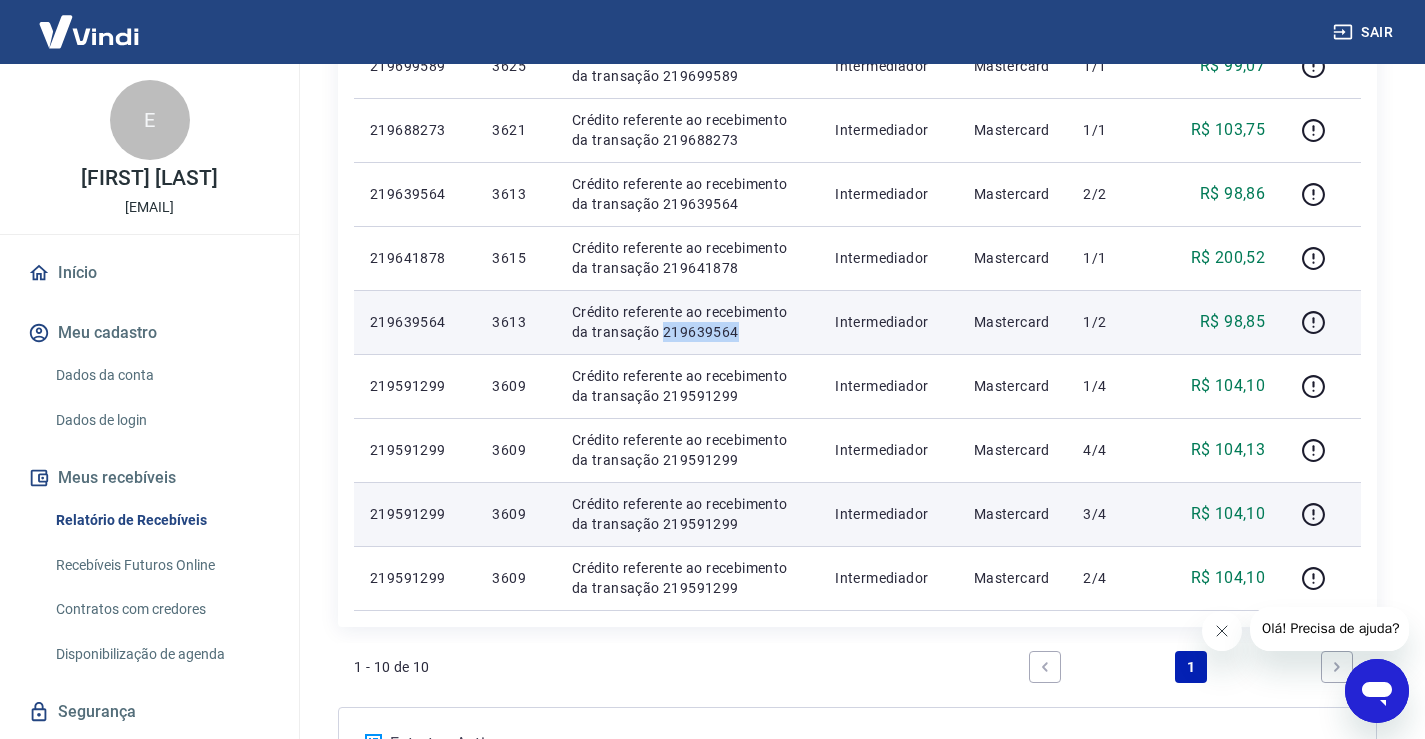 drag, startPoint x: 760, startPoint y: 332, endPoint x: 659, endPoint y: 341, distance: 101.4002 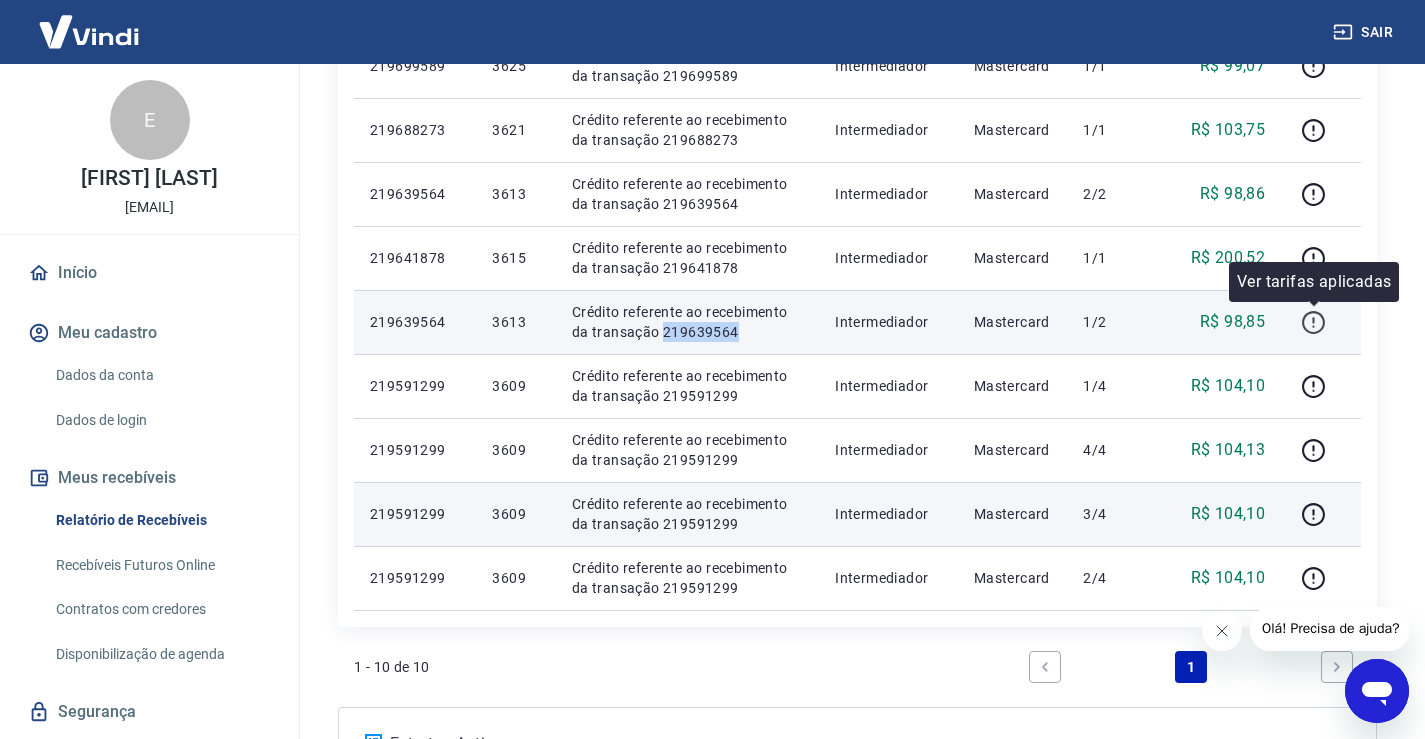 click 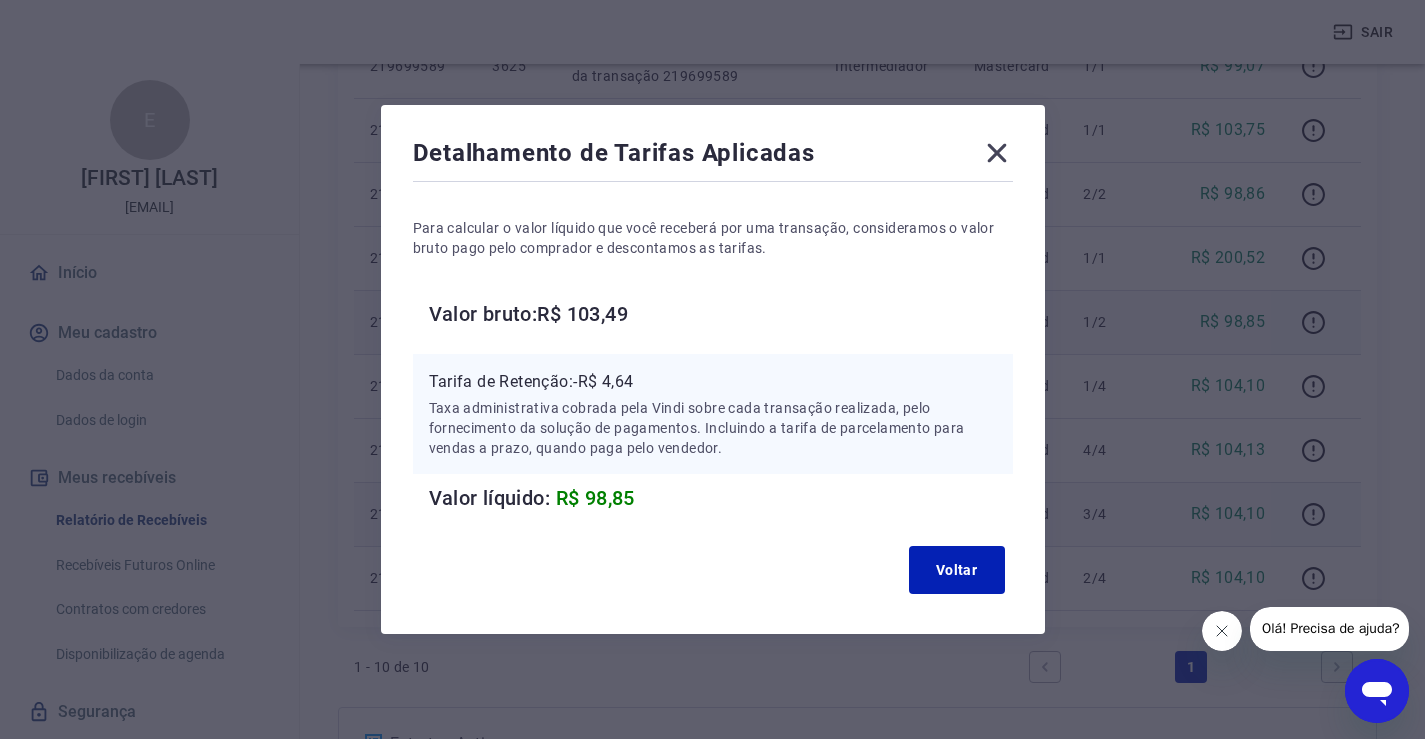click 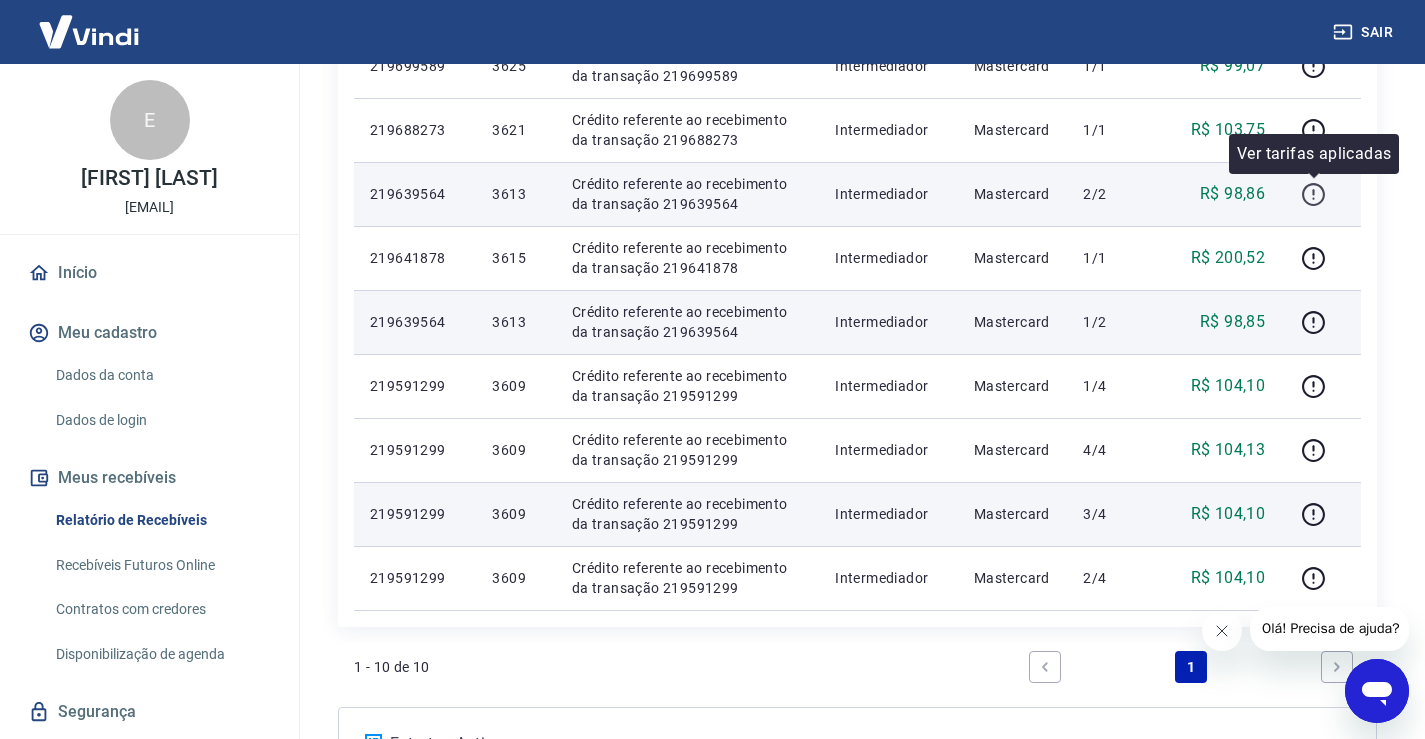 click 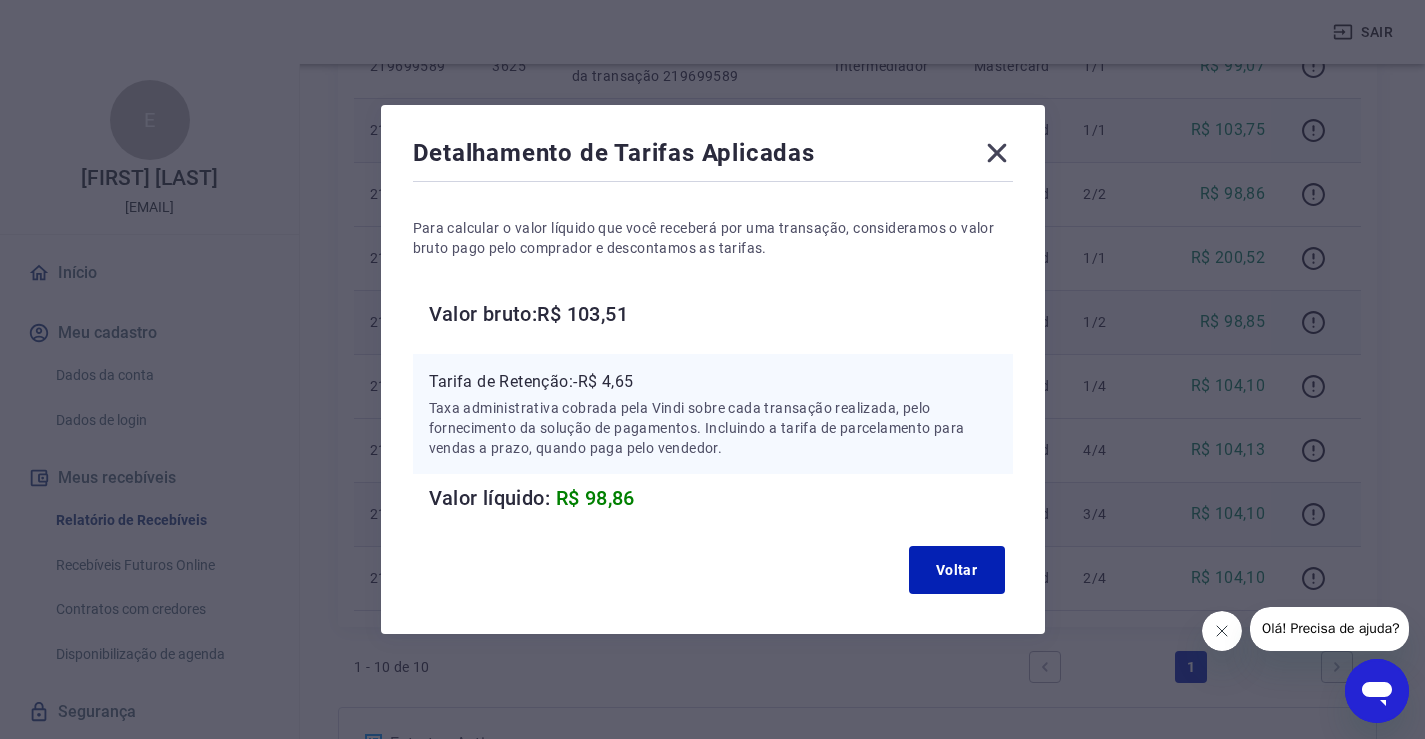 click 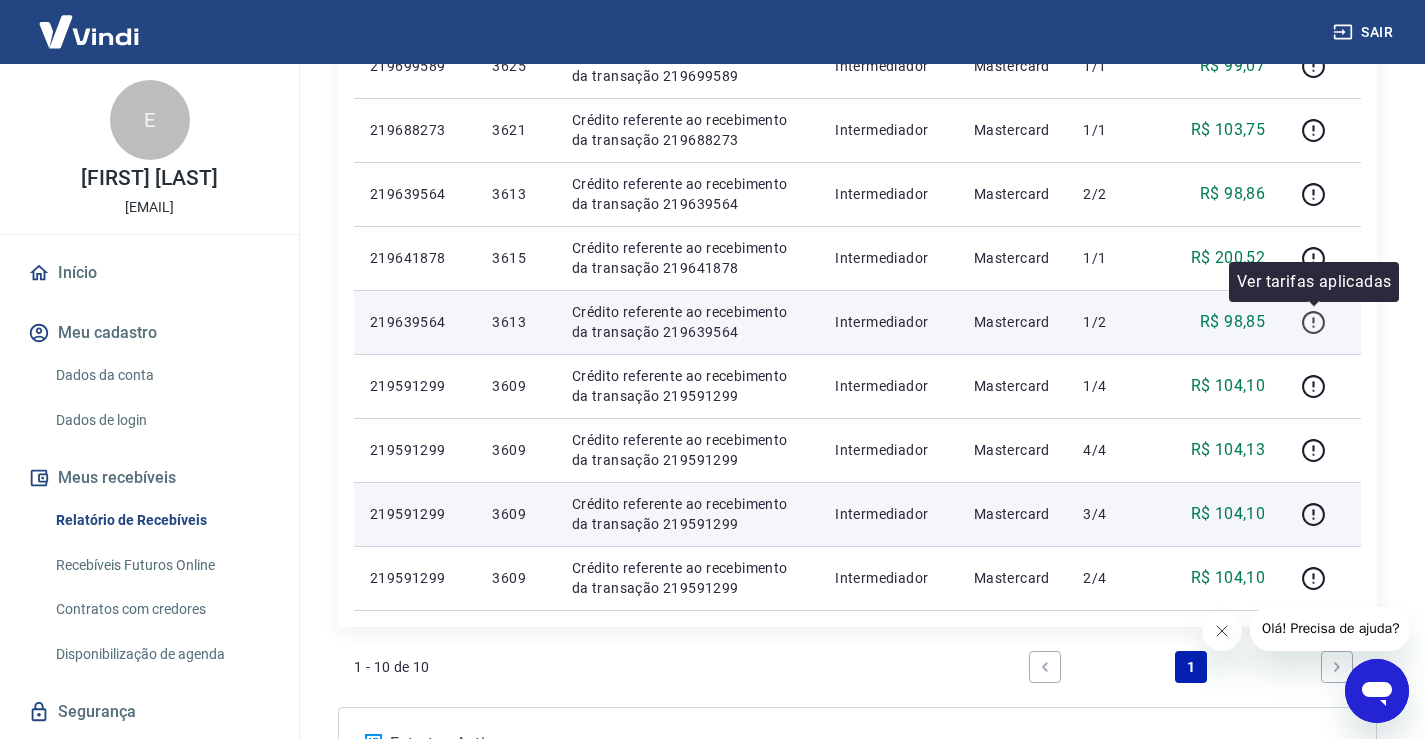 click 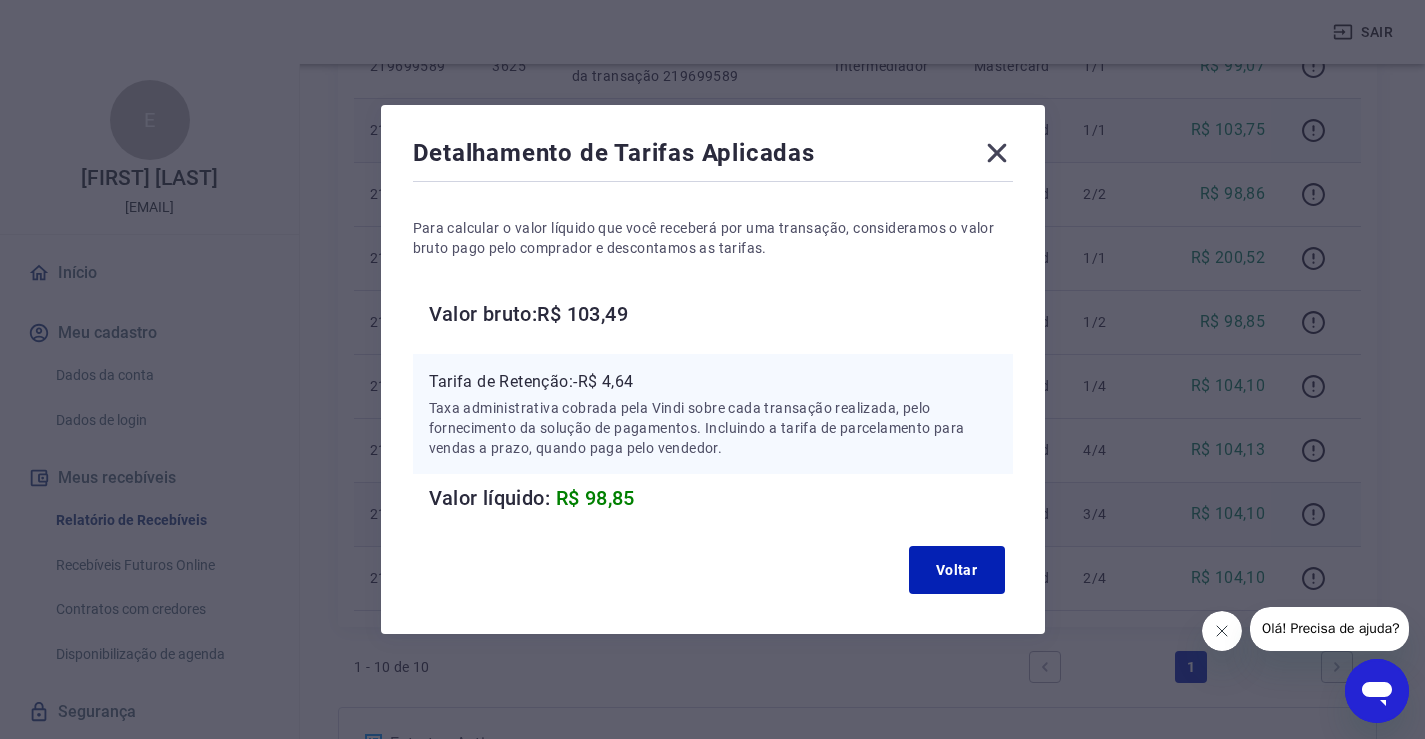 click 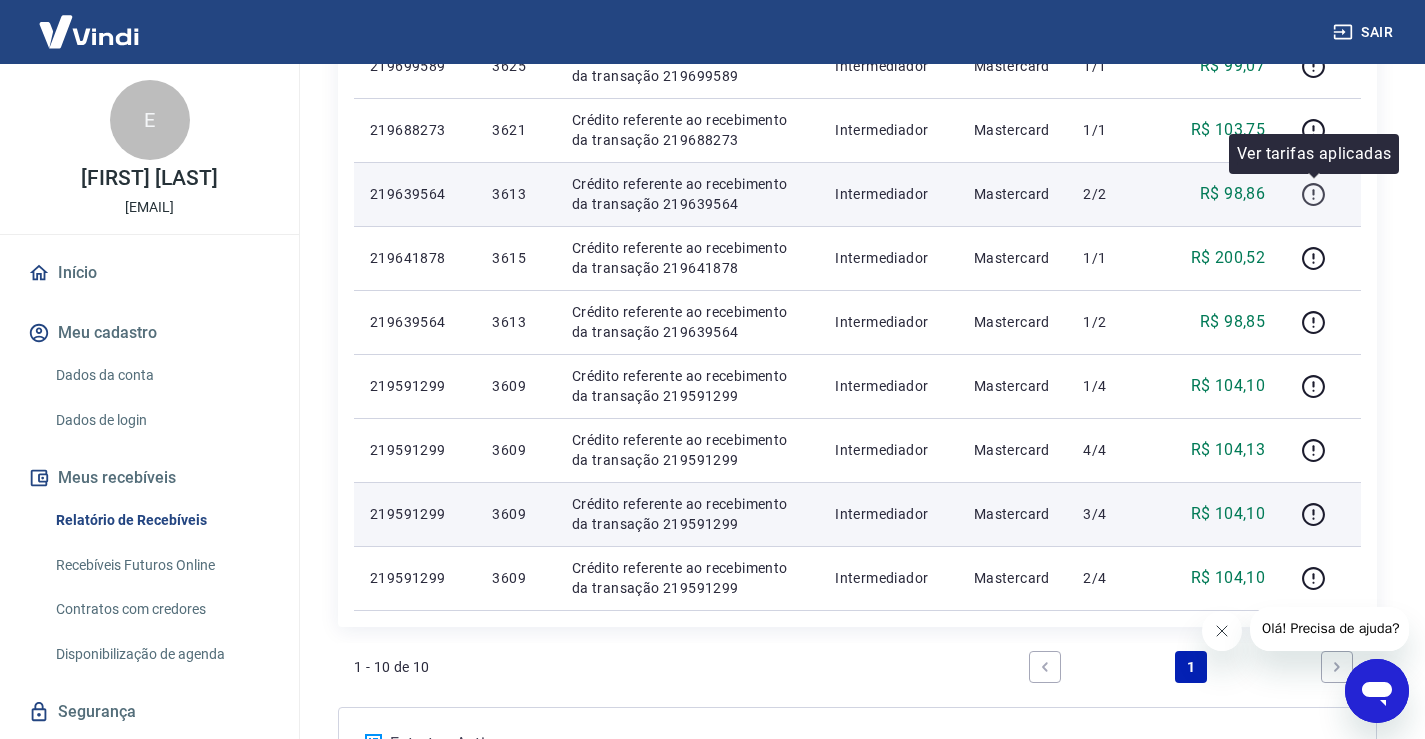 click 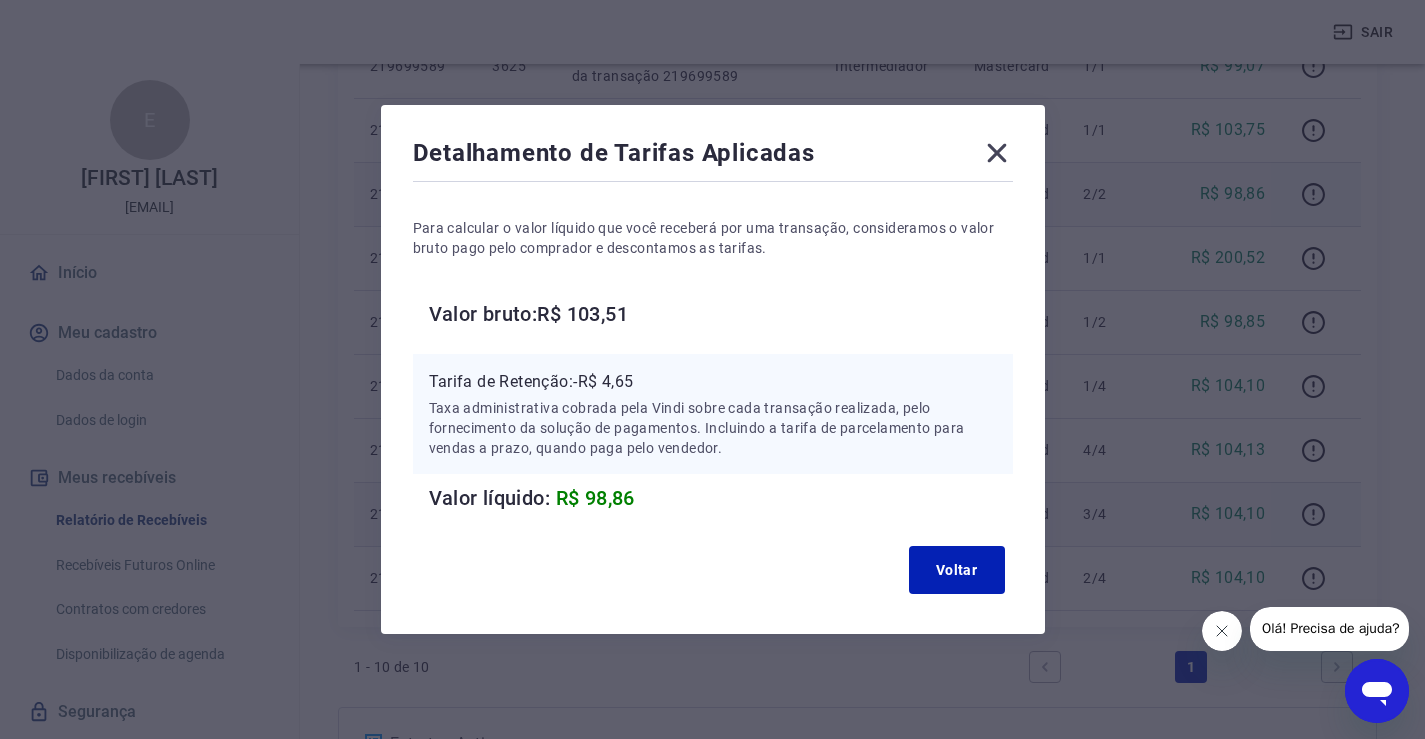 click 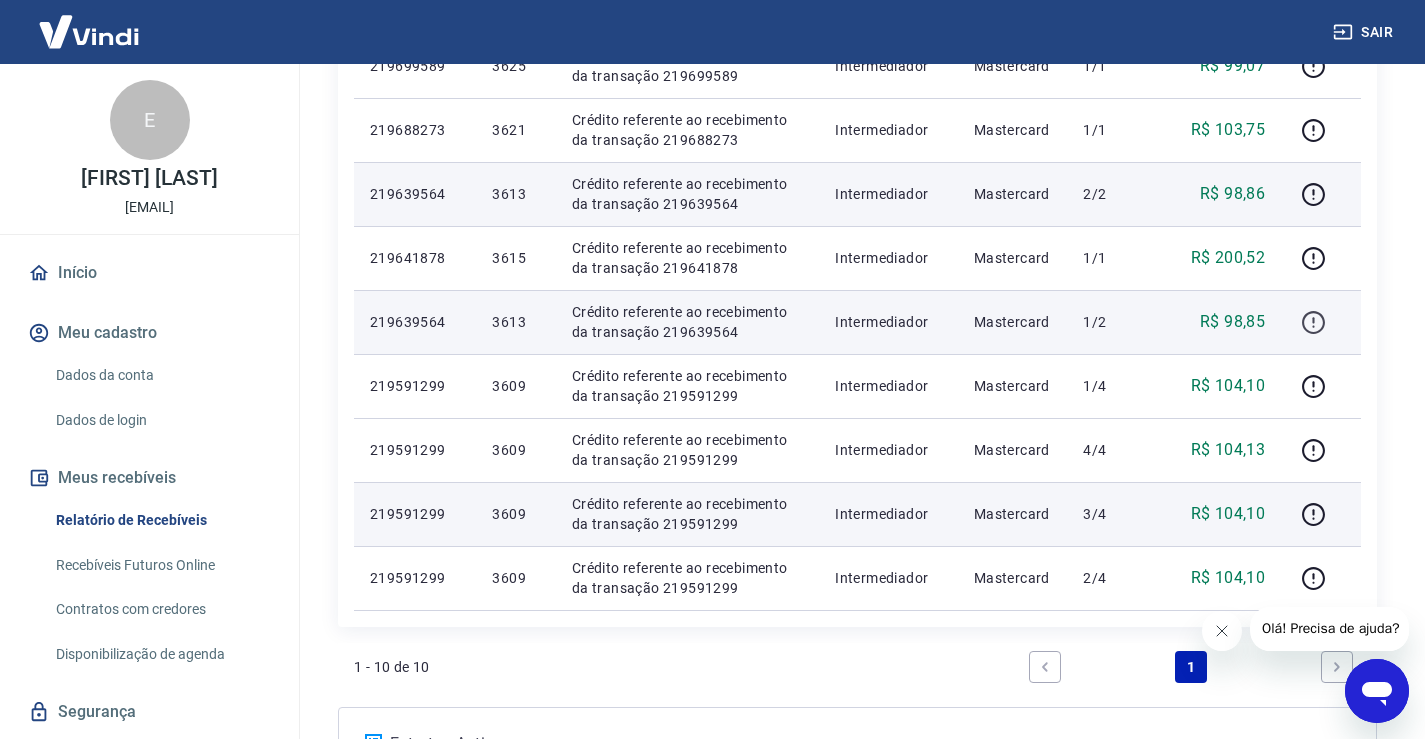 click 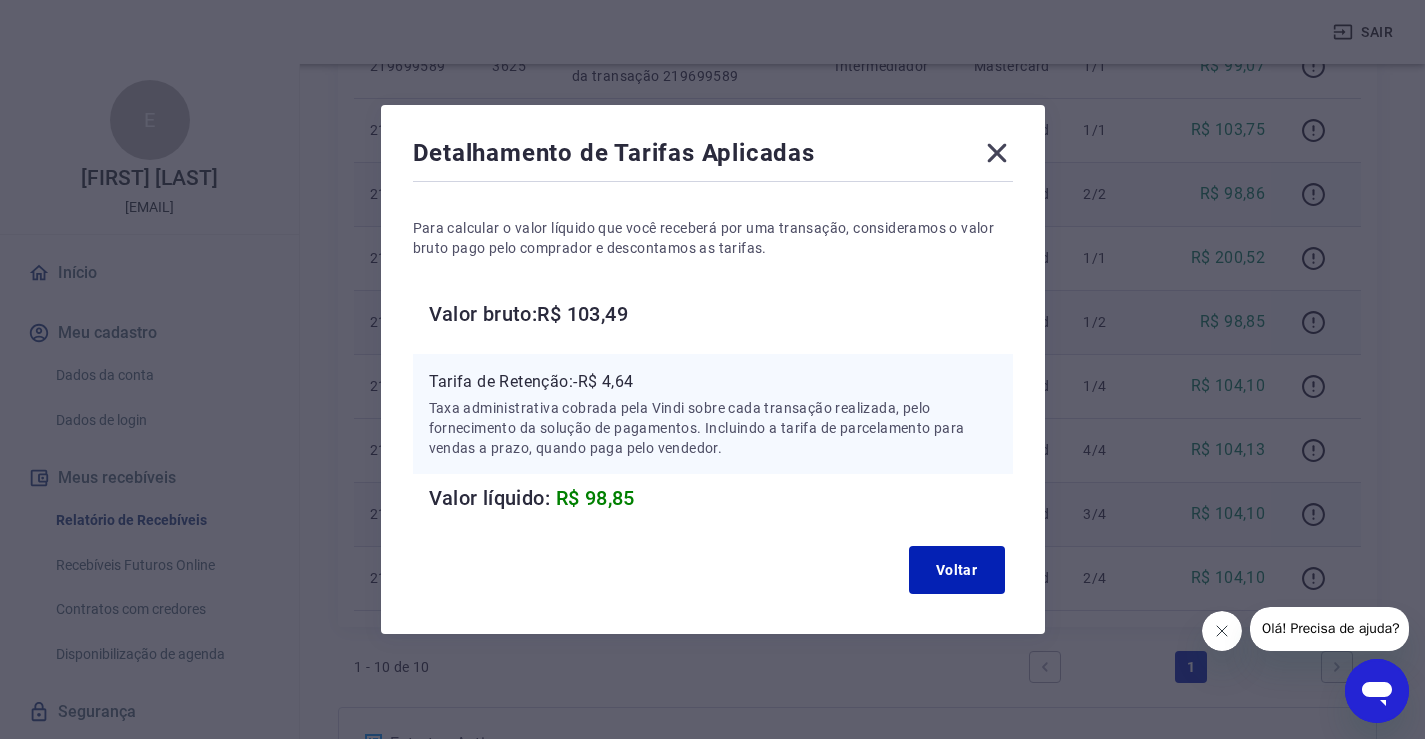 click 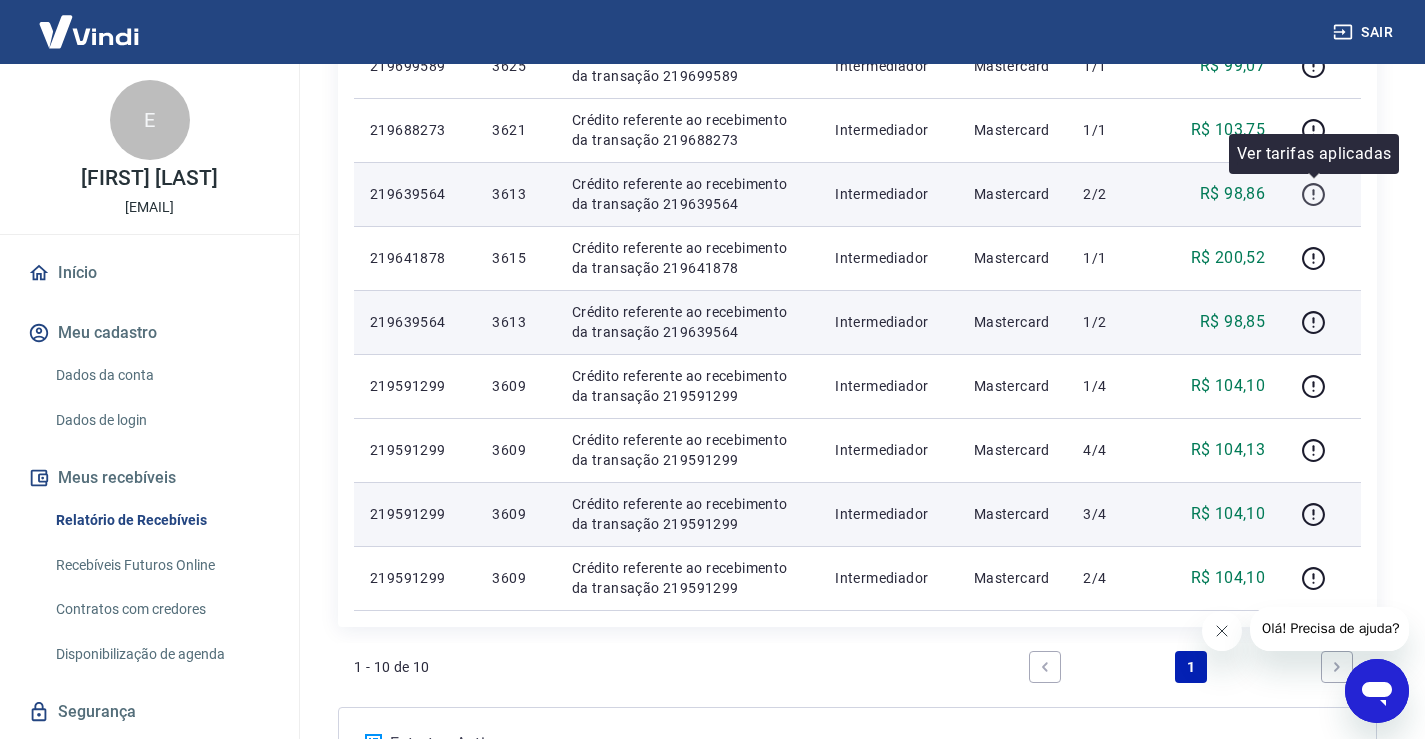 click 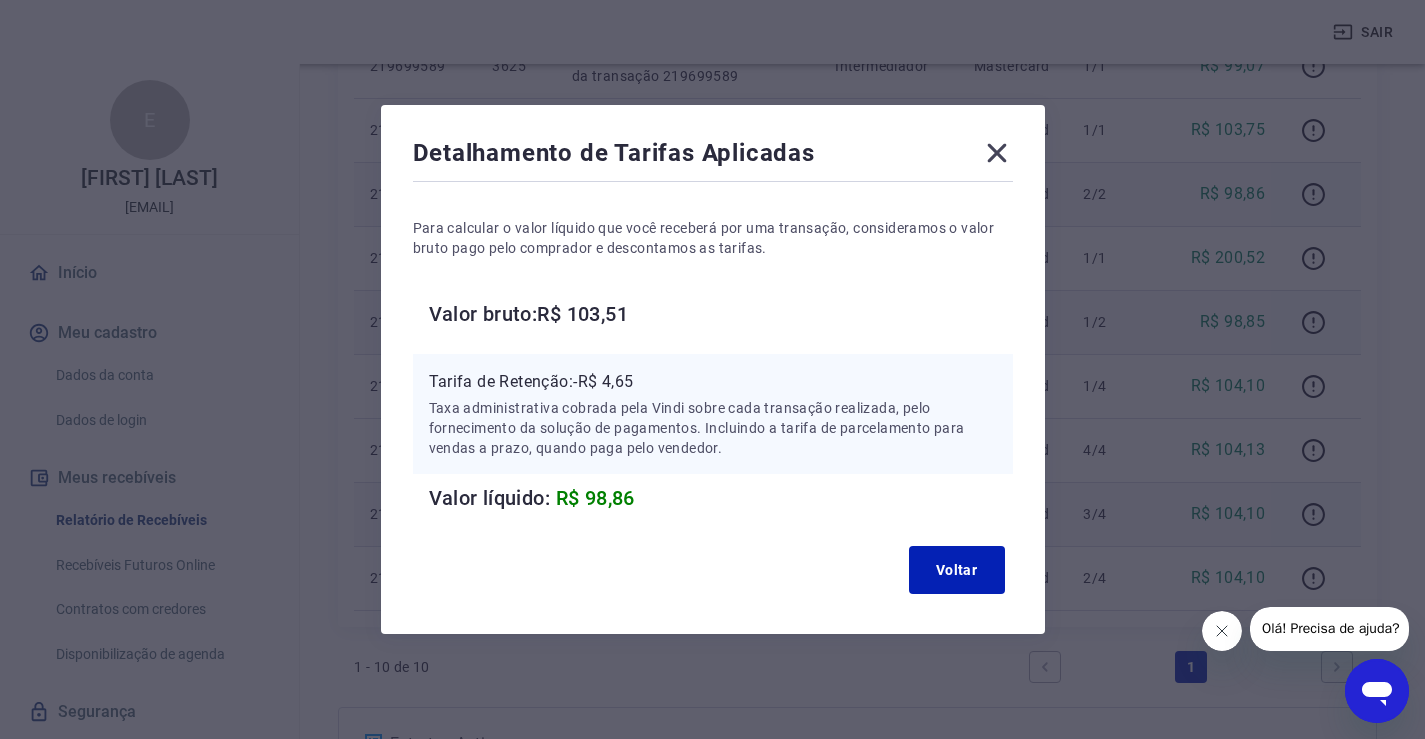 click 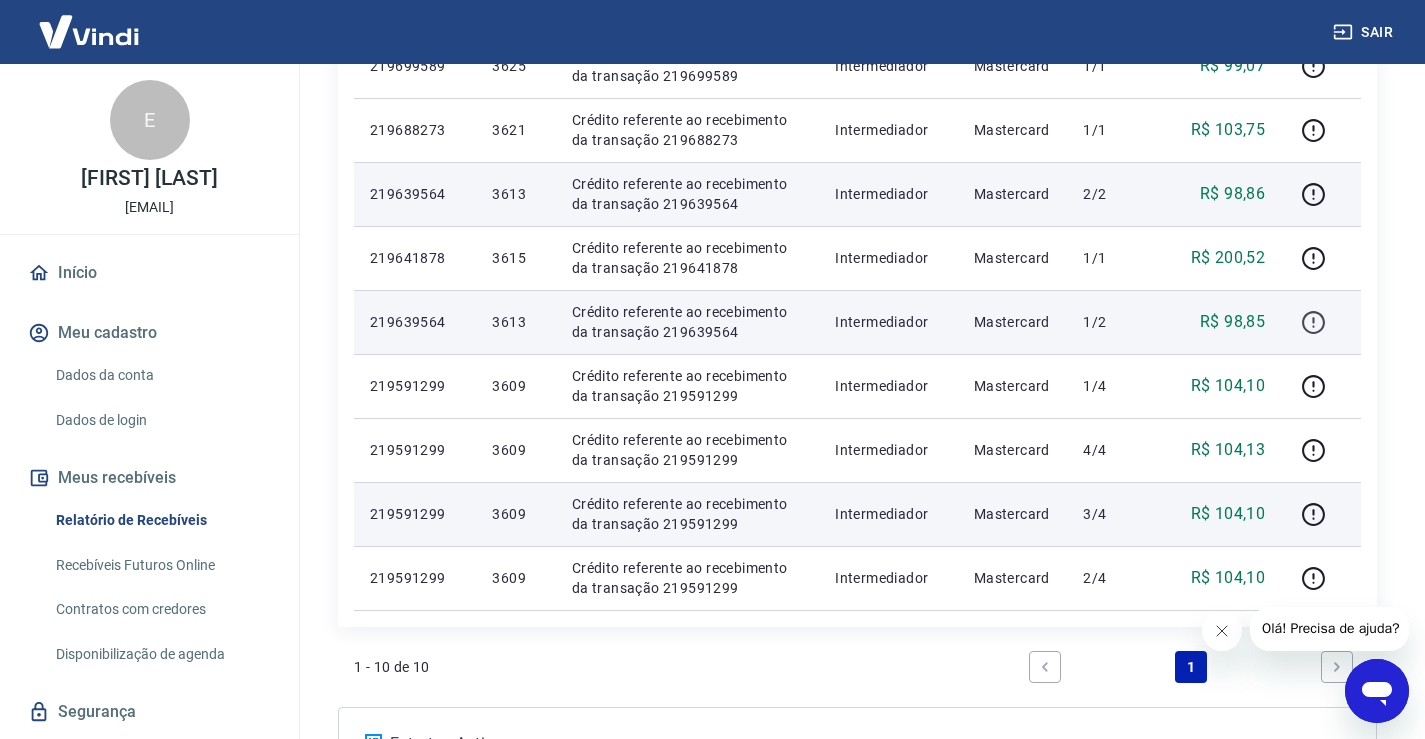 click 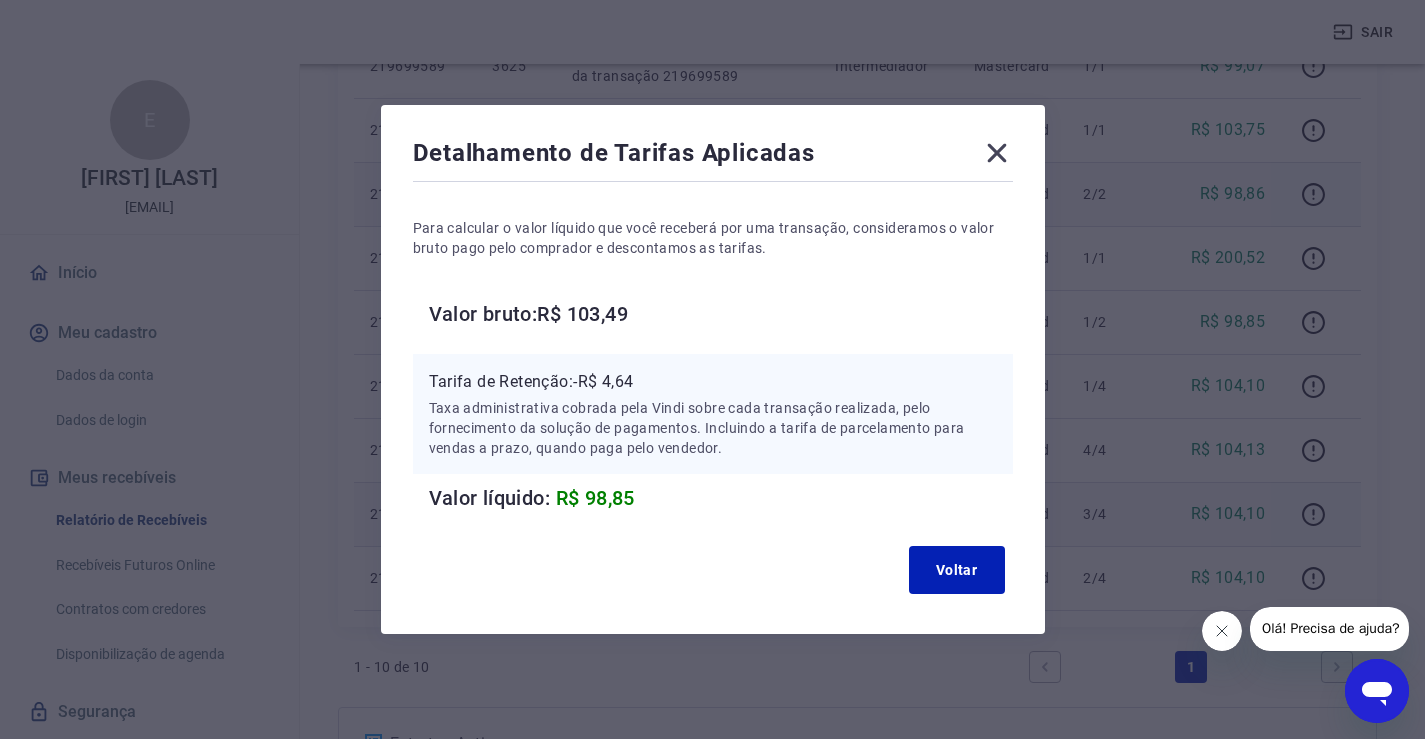 drag, startPoint x: 1011, startPoint y: 148, endPoint x: 1045, endPoint y: 179, distance: 46.010868 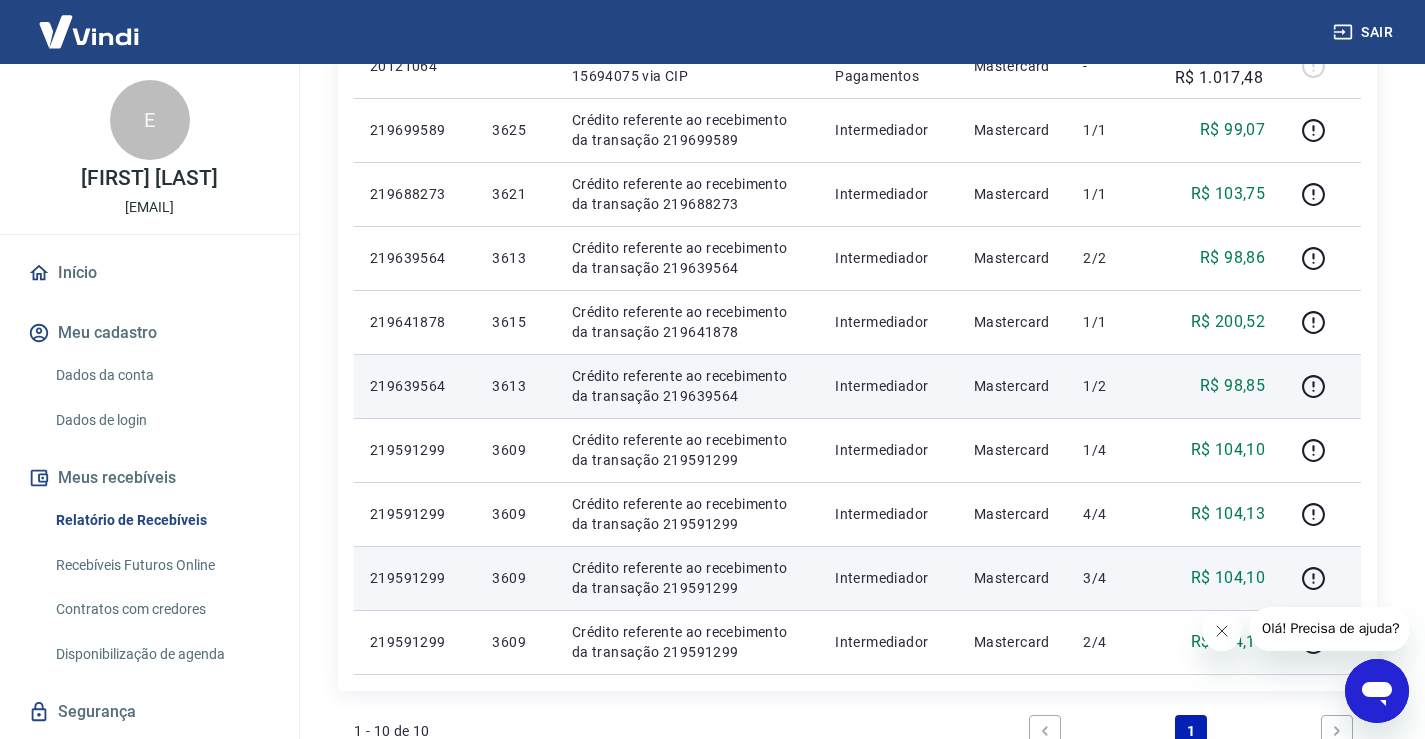 scroll, scrollTop: 403, scrollLeft: 0, axis: vertical 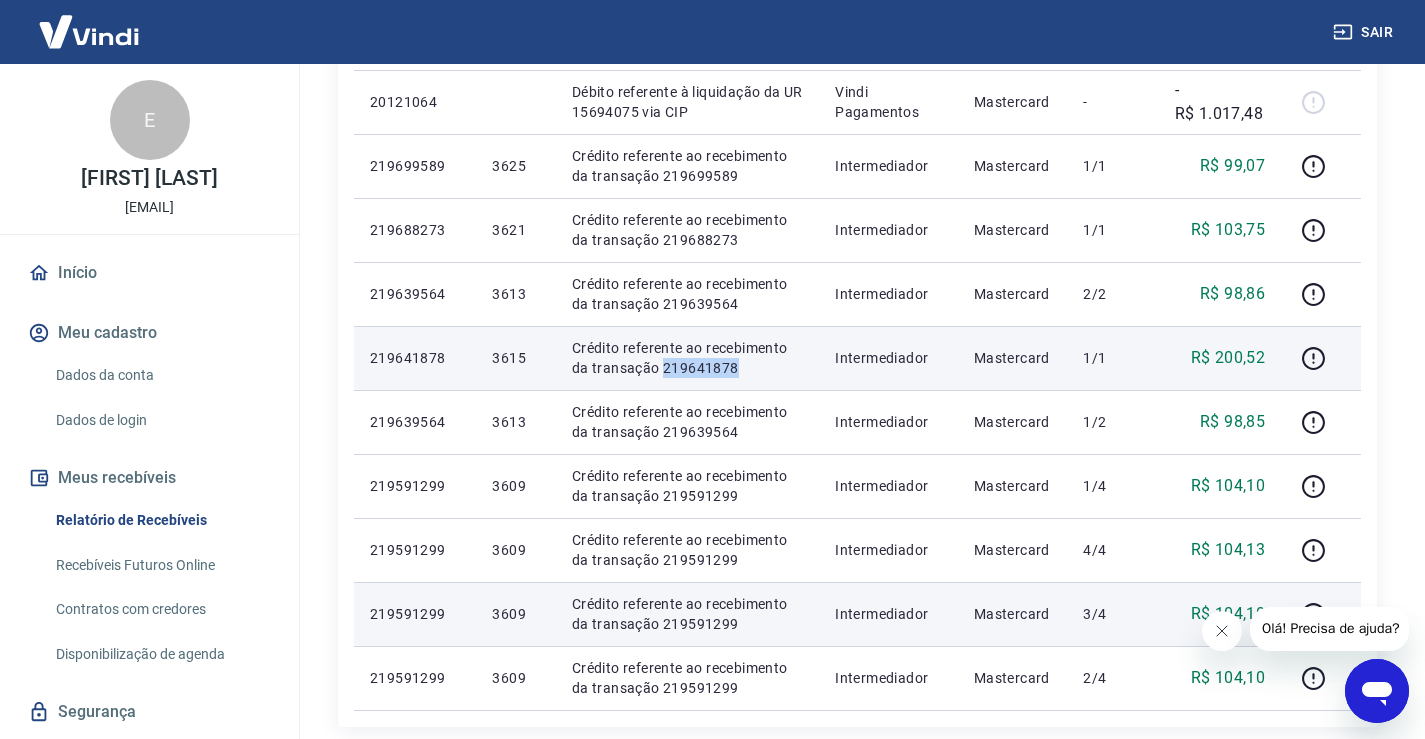 drag, startPoint x: 754, startPoint y: 366, endPoint x: 662, endPoint y: 370, distance: 92.086914 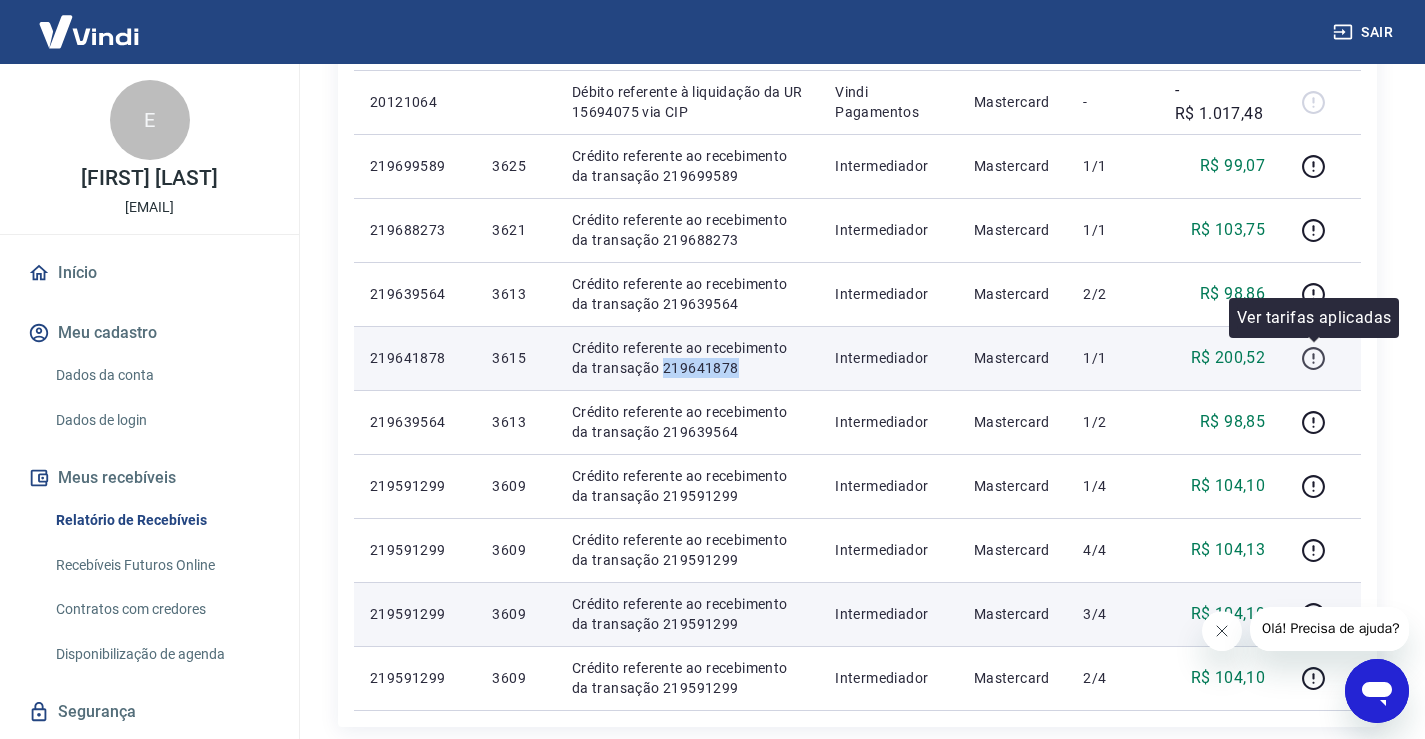 click 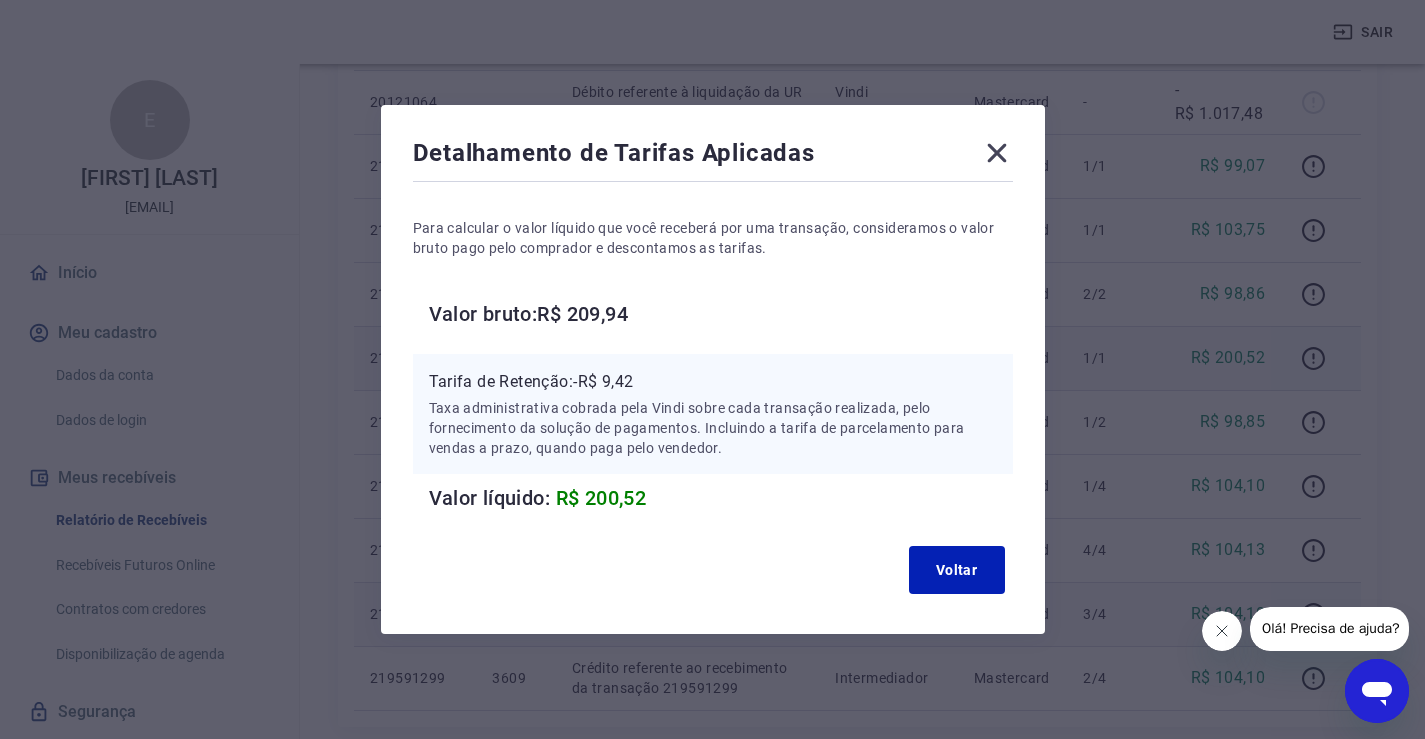 click 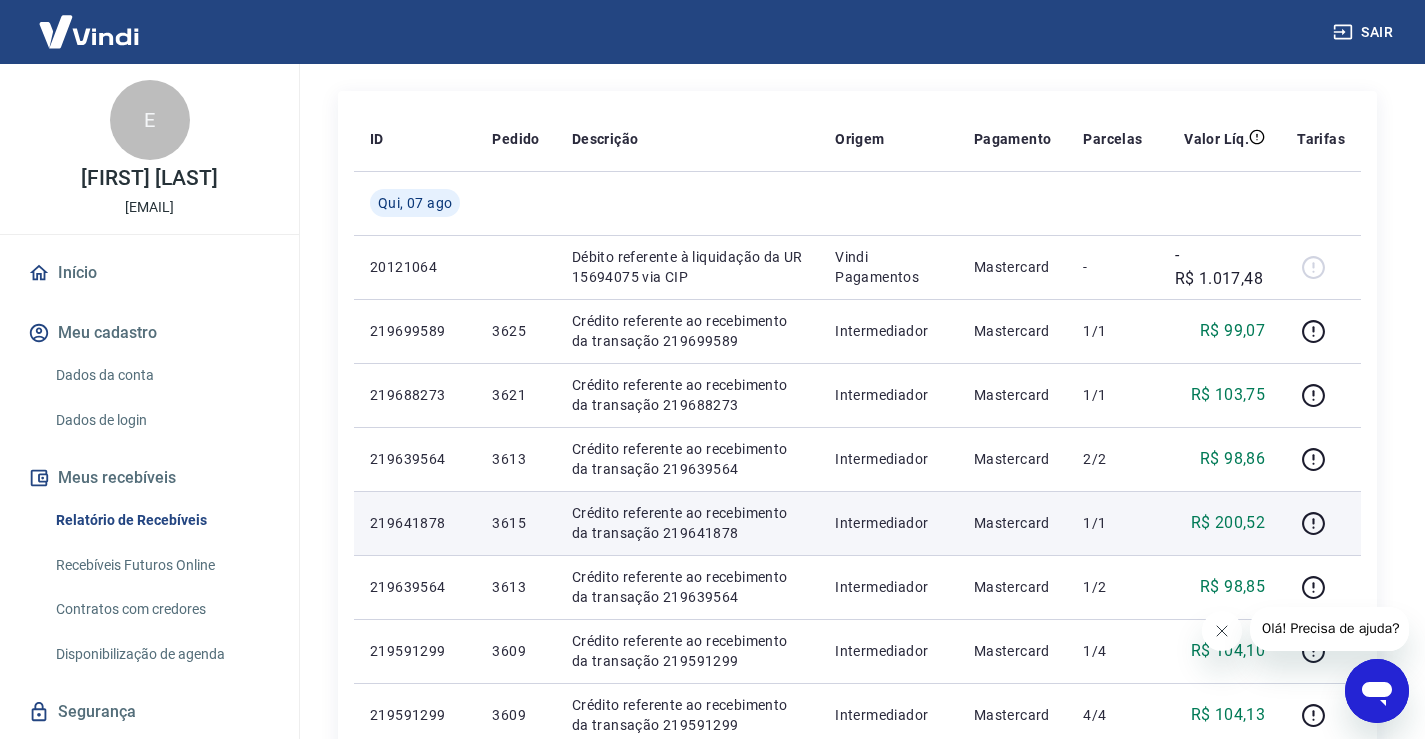 scroll, scrollTop: 203, scrollLeft: 0, axis: vertical 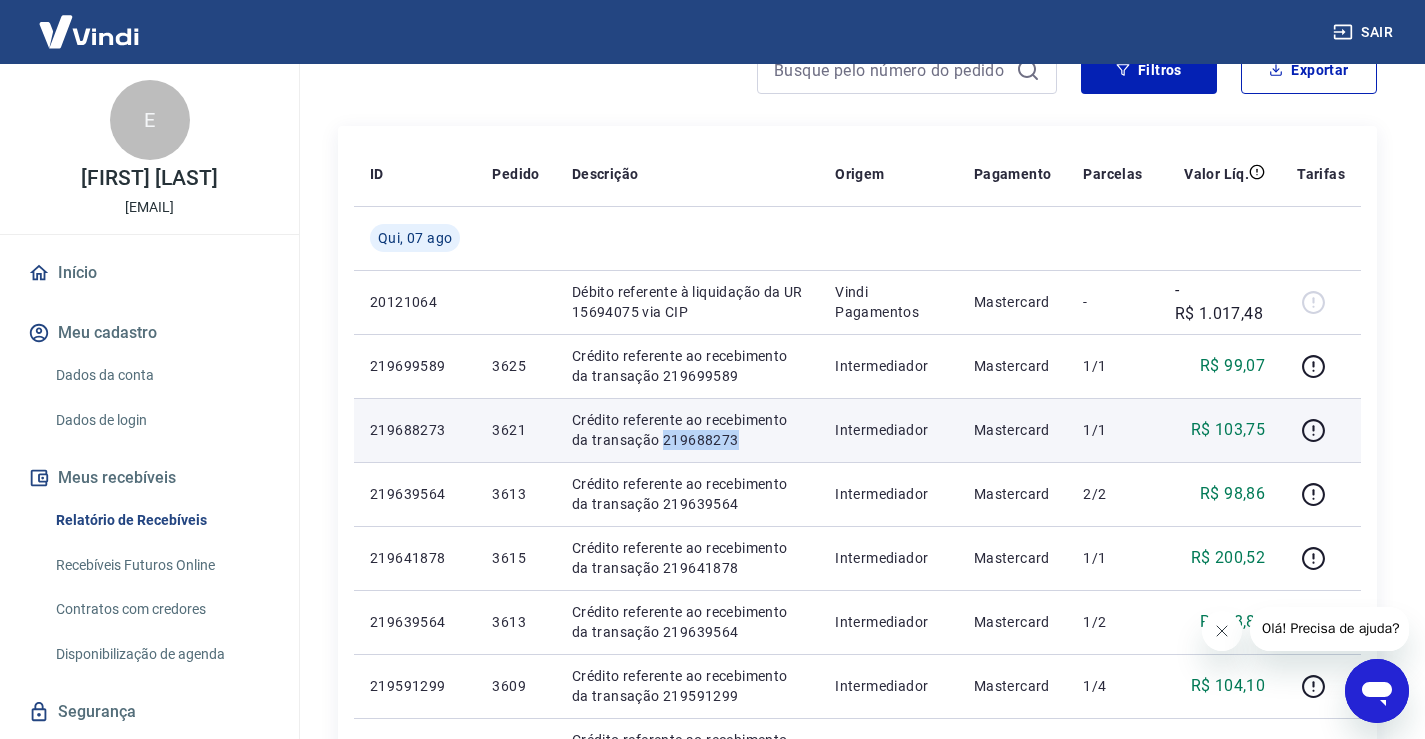 drag, startPoint x: 732, startPoint y: 442, endPoint x: 663, endPoint y: 448, distance: 69.260376 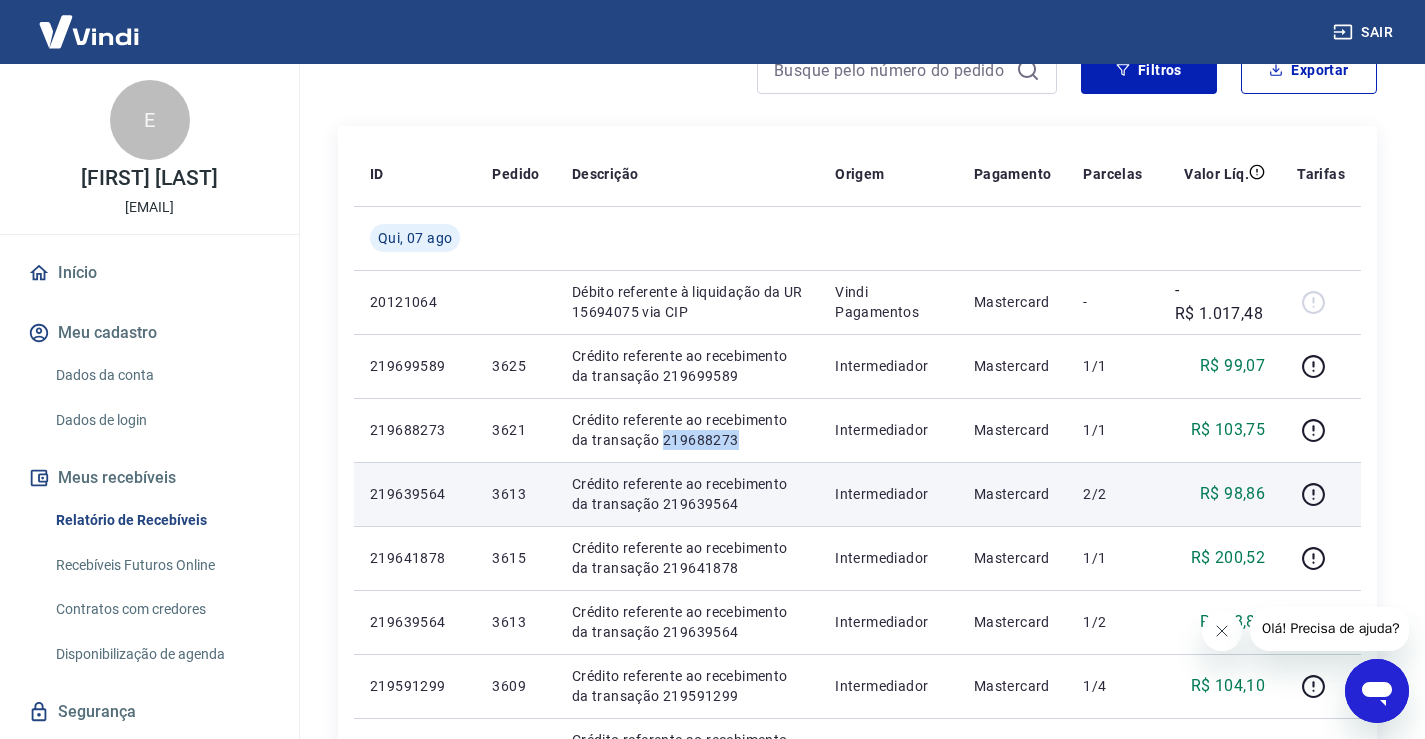 copy on "219688273" 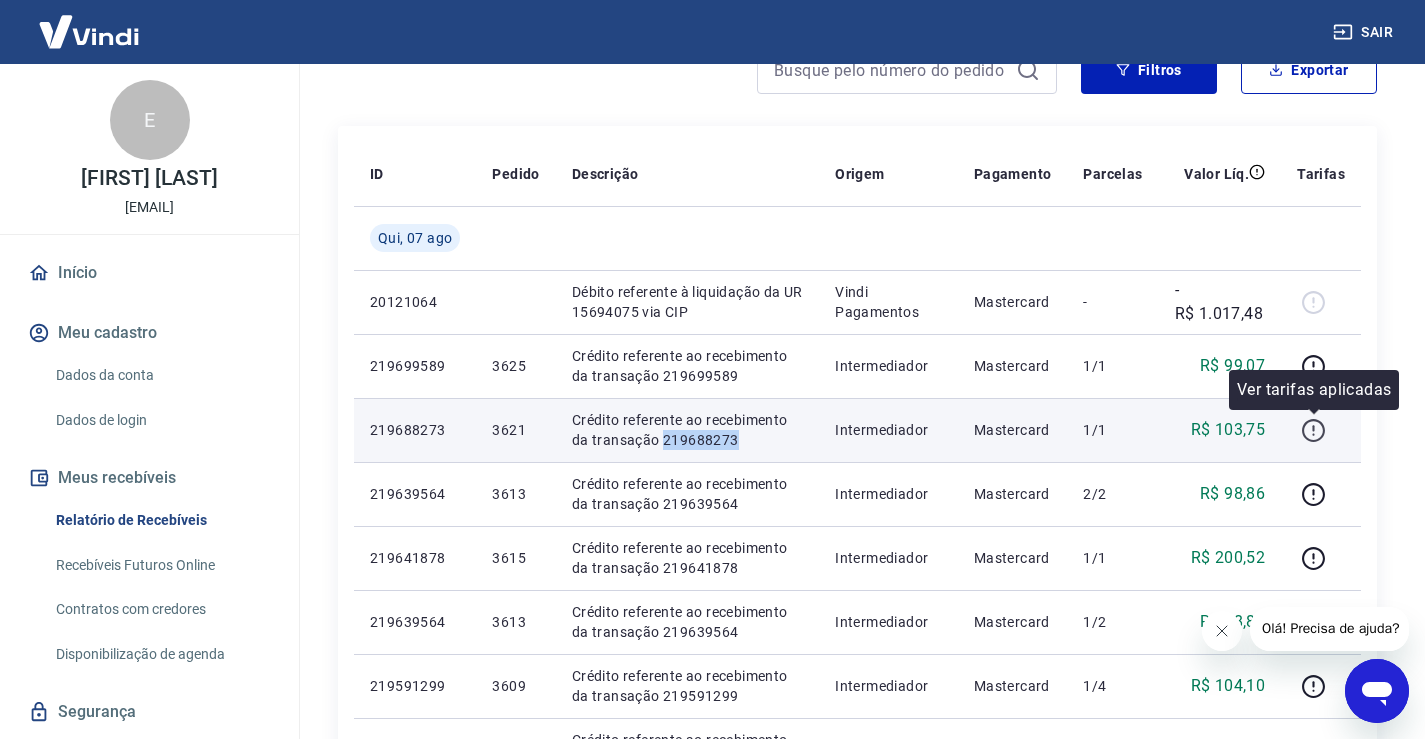 click 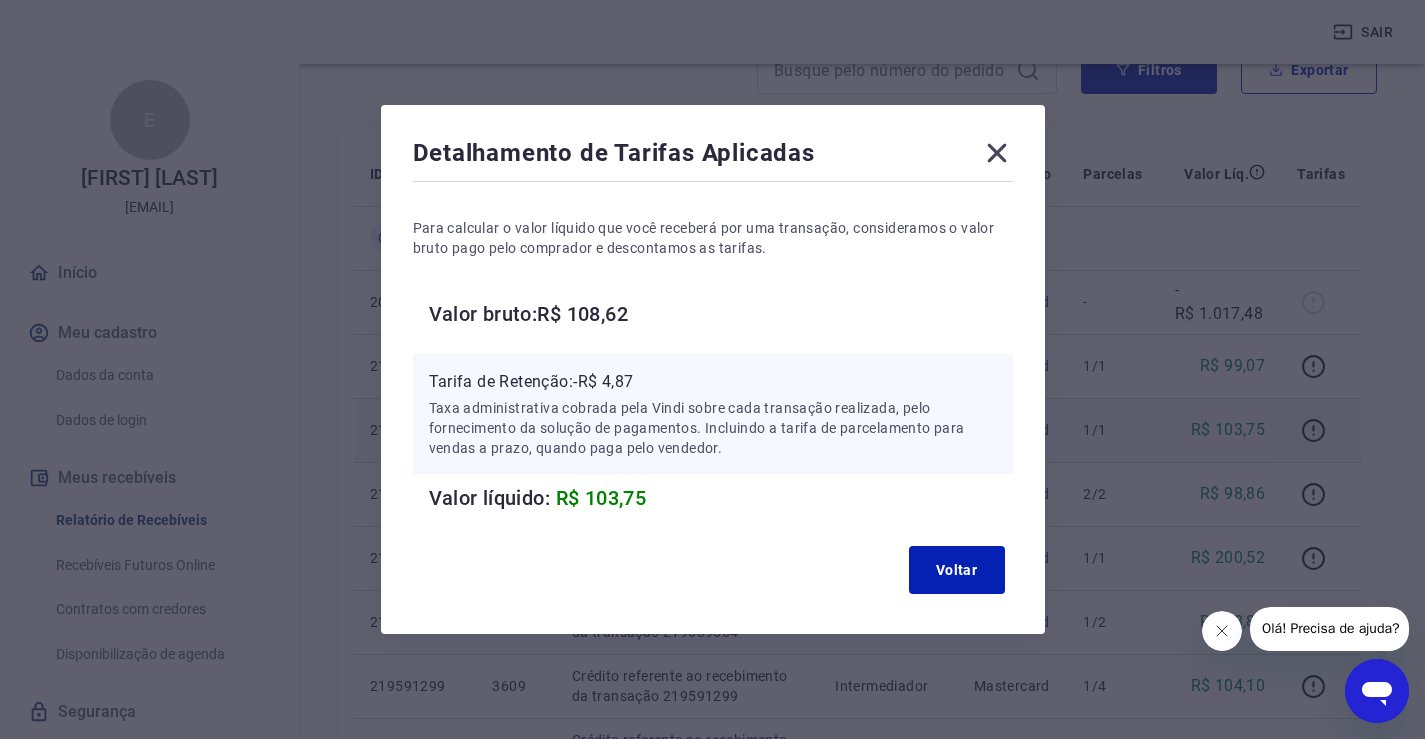 click 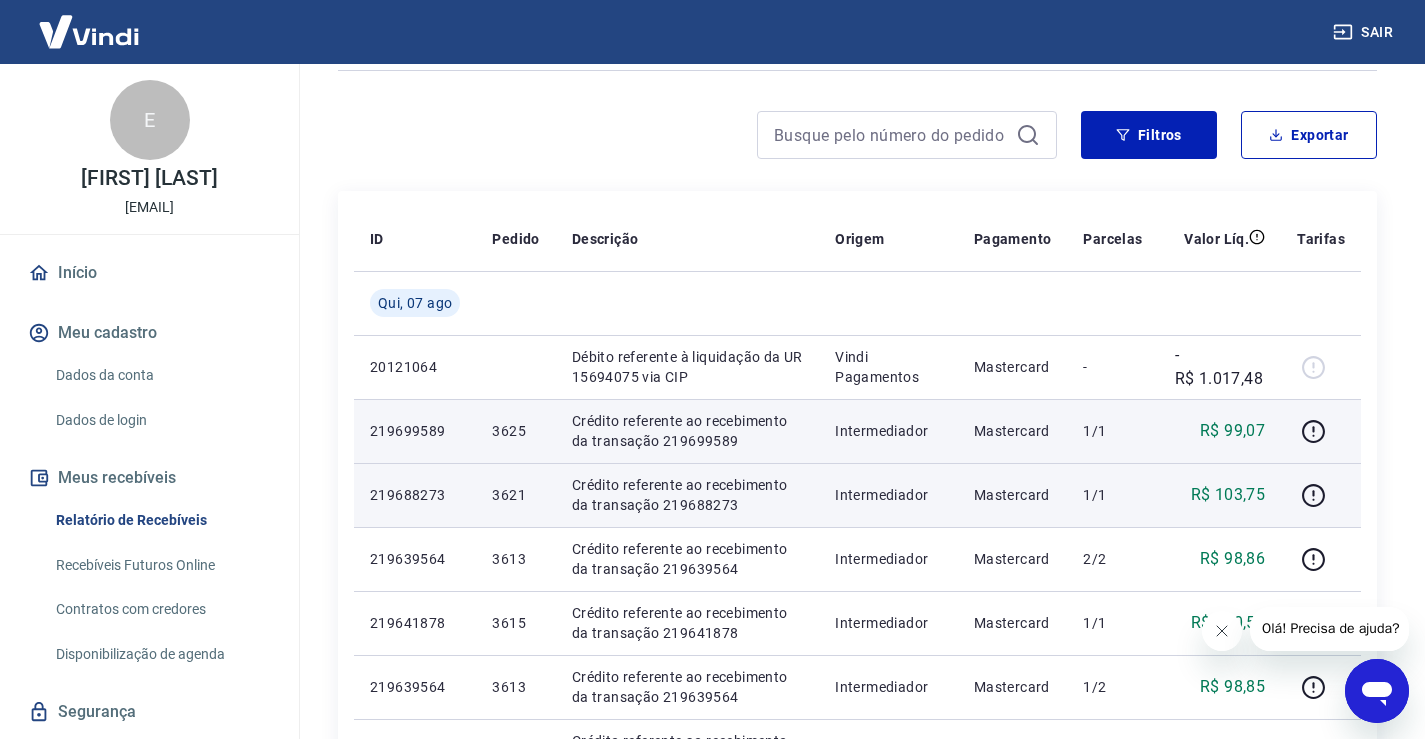 scroll, scrollTop: 103, scrollLeft: 0, axis: vertical 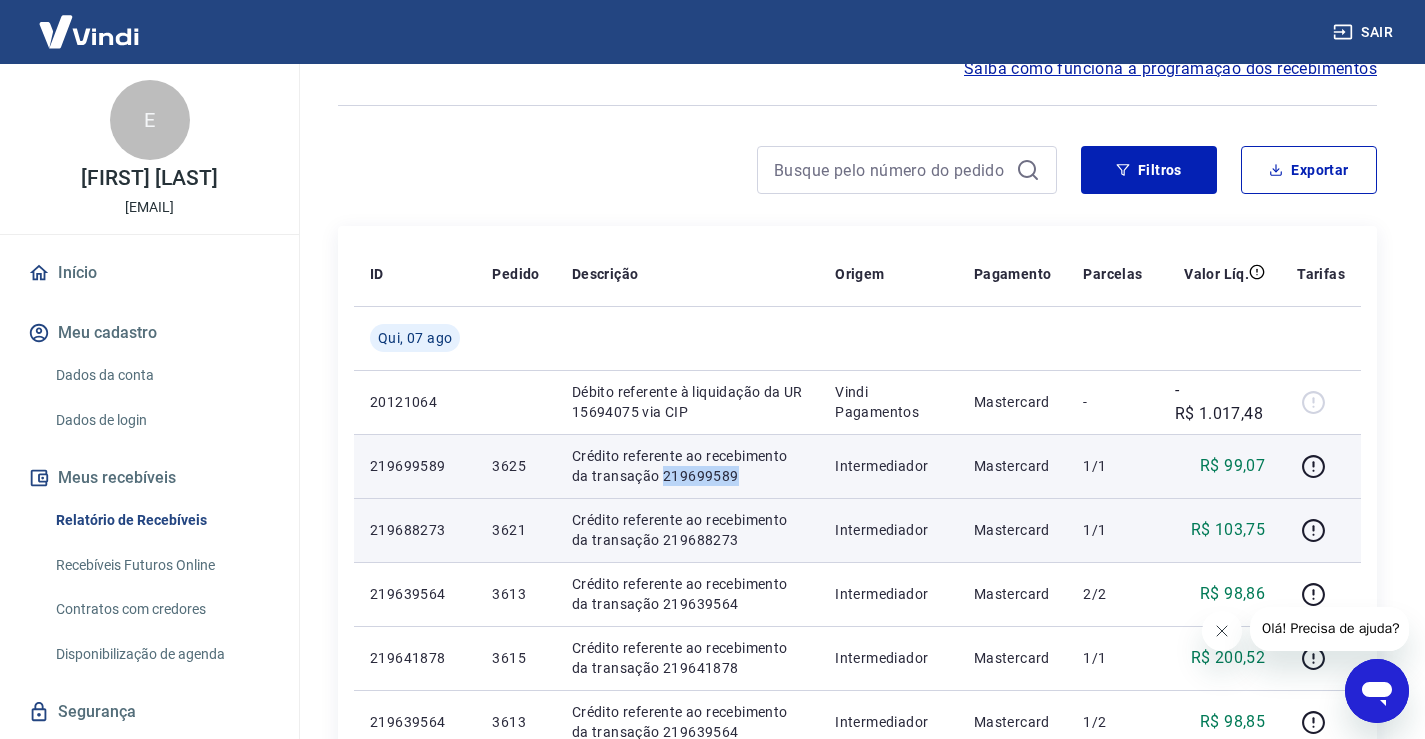 drag, startPoint x: 756, startPoint y: 474, endPoint x: 663, endPoint y: 477, distance: 93.04838 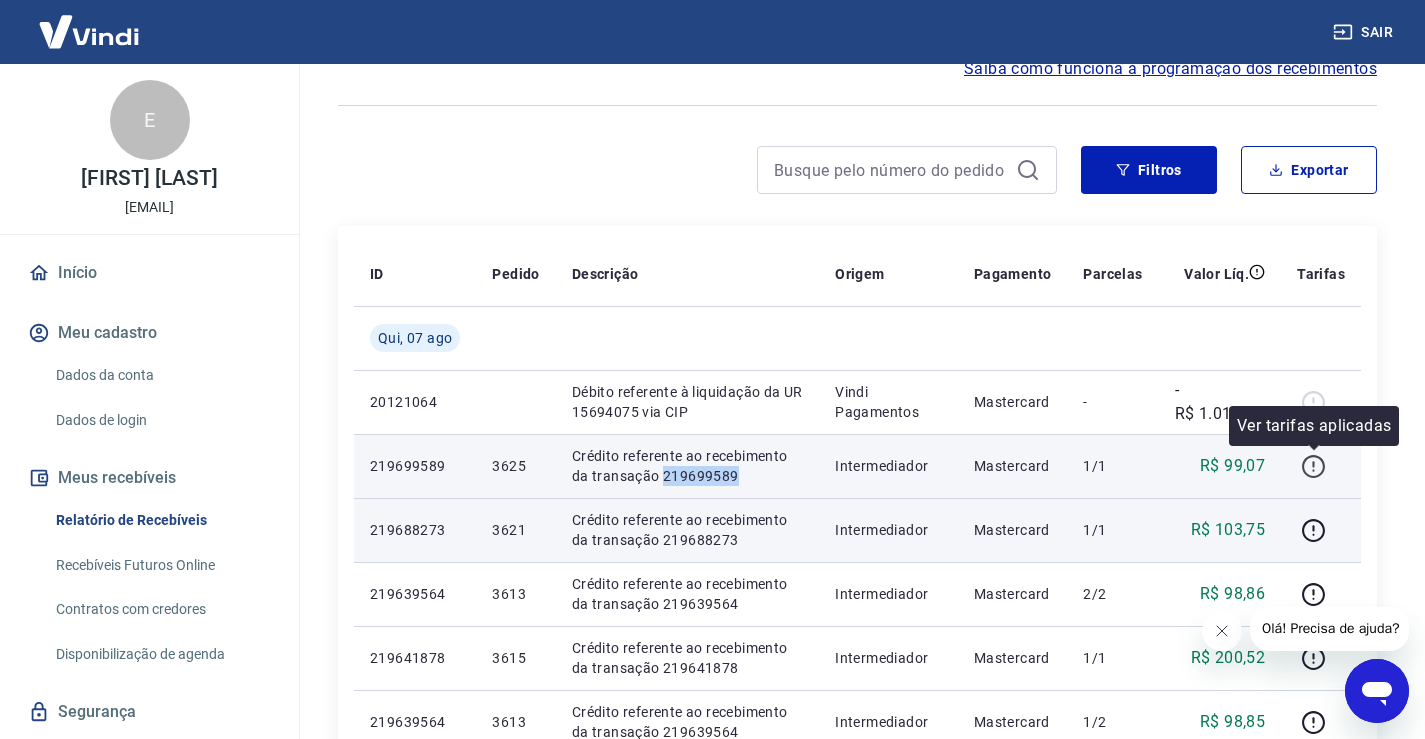 click 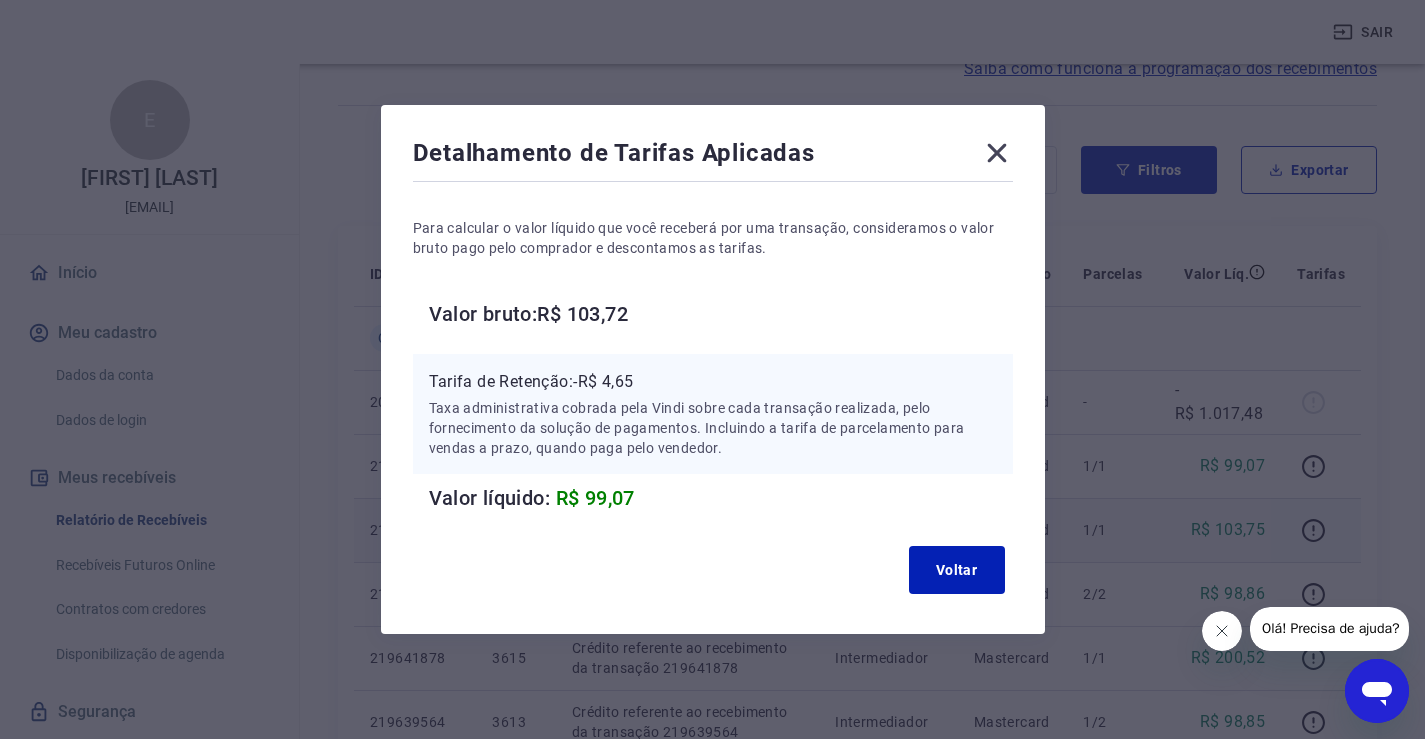 drag, startPoint x: 1006, startPoint y: 153, endPoint x: 1009, endPoint y: 163, distance: 10.440307 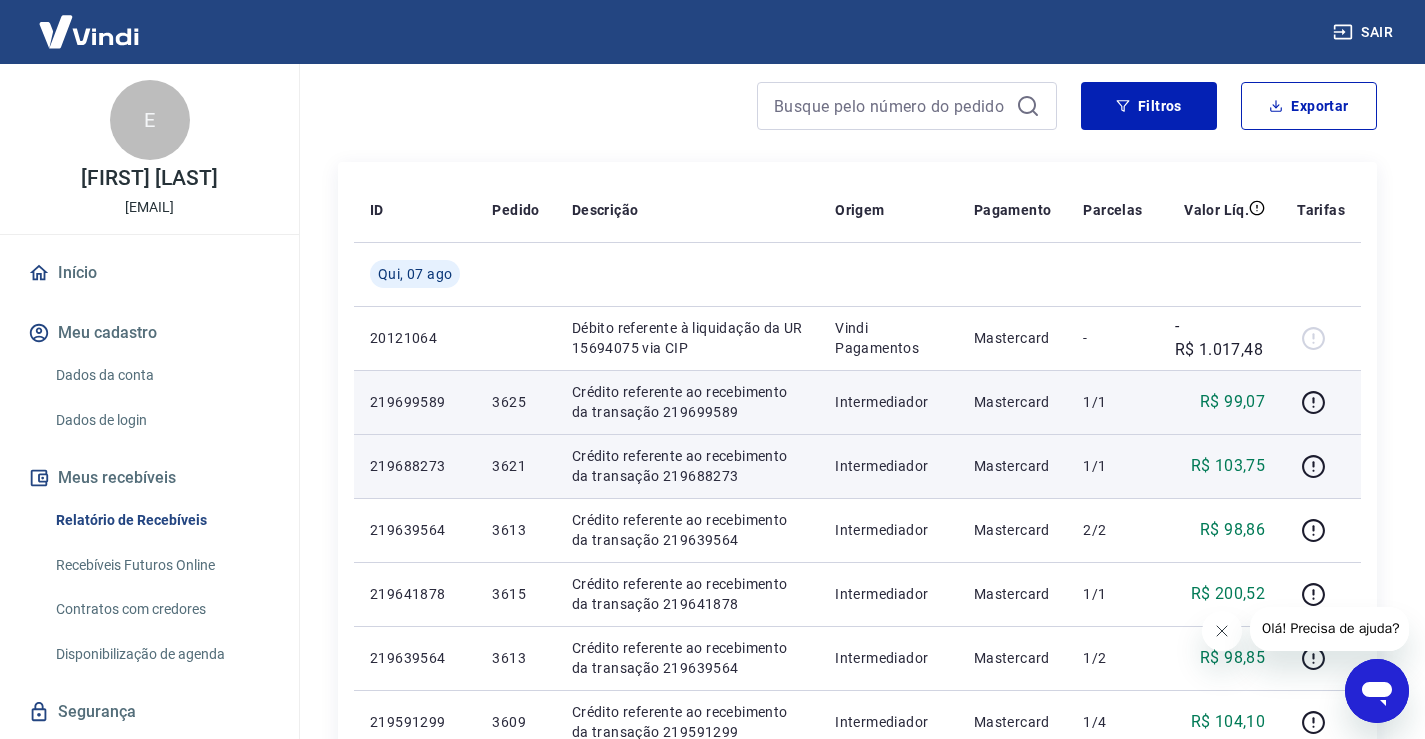 scroll, scrollTop: 203, scrollLeft: 0, axis: vertical 